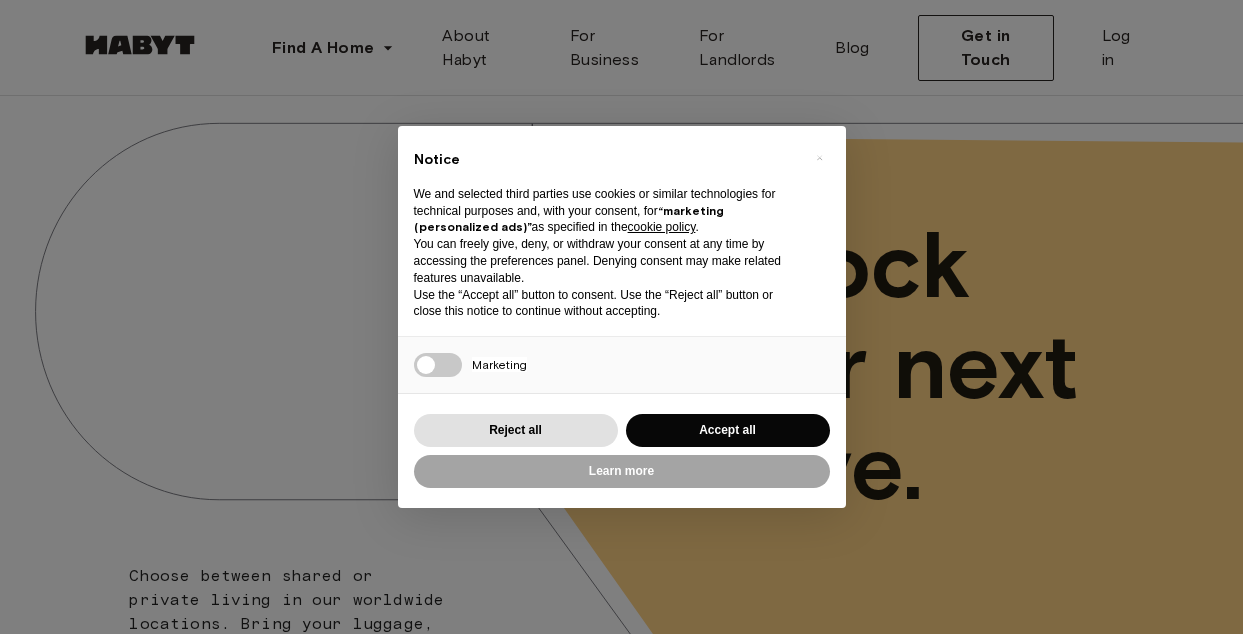 scroll, scrollTop: 0, scrollLeft: 0, axis: both 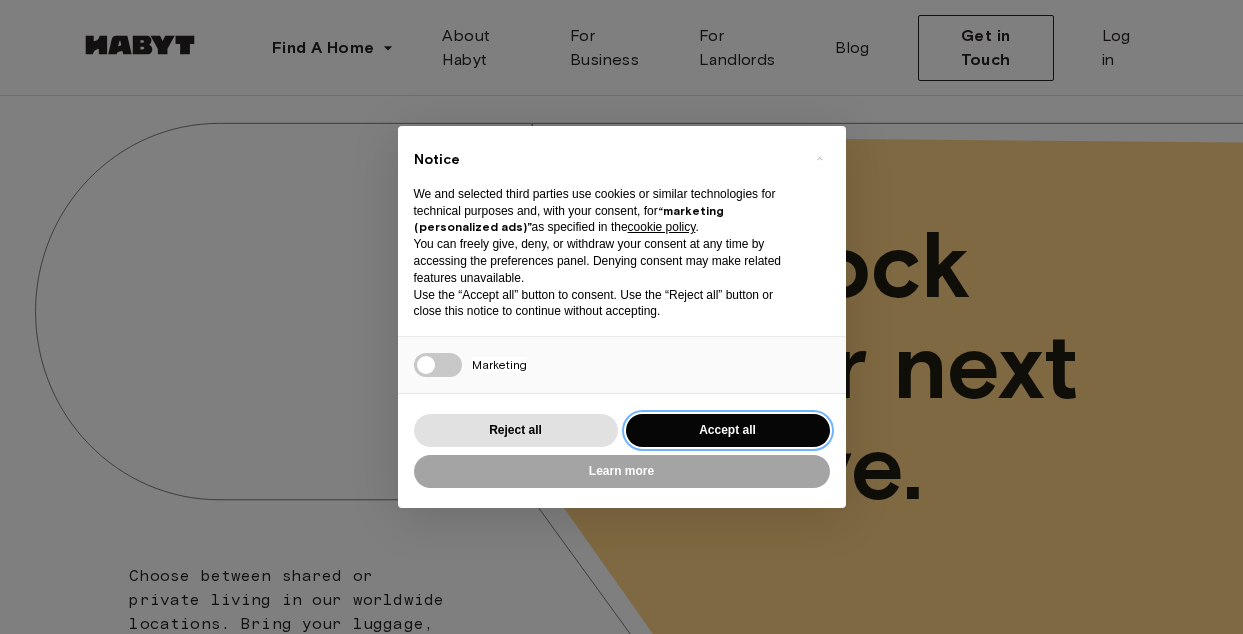 click on "Accept all" at bounding box center (728, 430) 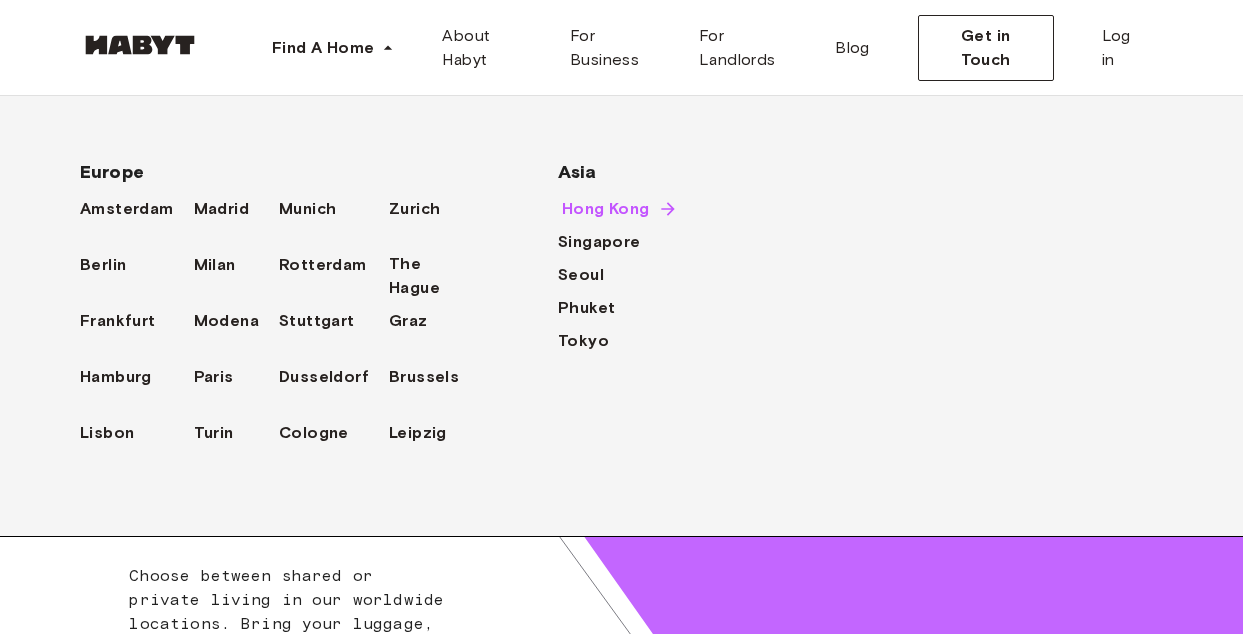 click on "Hong Kong" at bounding box center [606, 209] 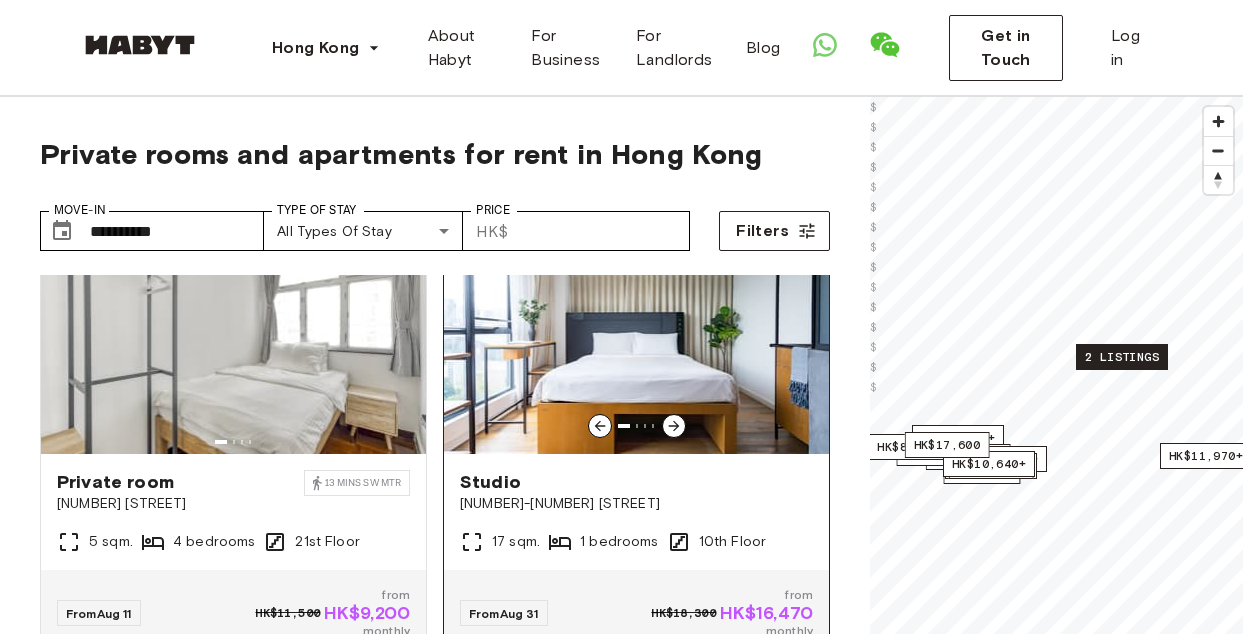 scroll, scrollTop: 532, scrollLeft: 0, axis: vertical 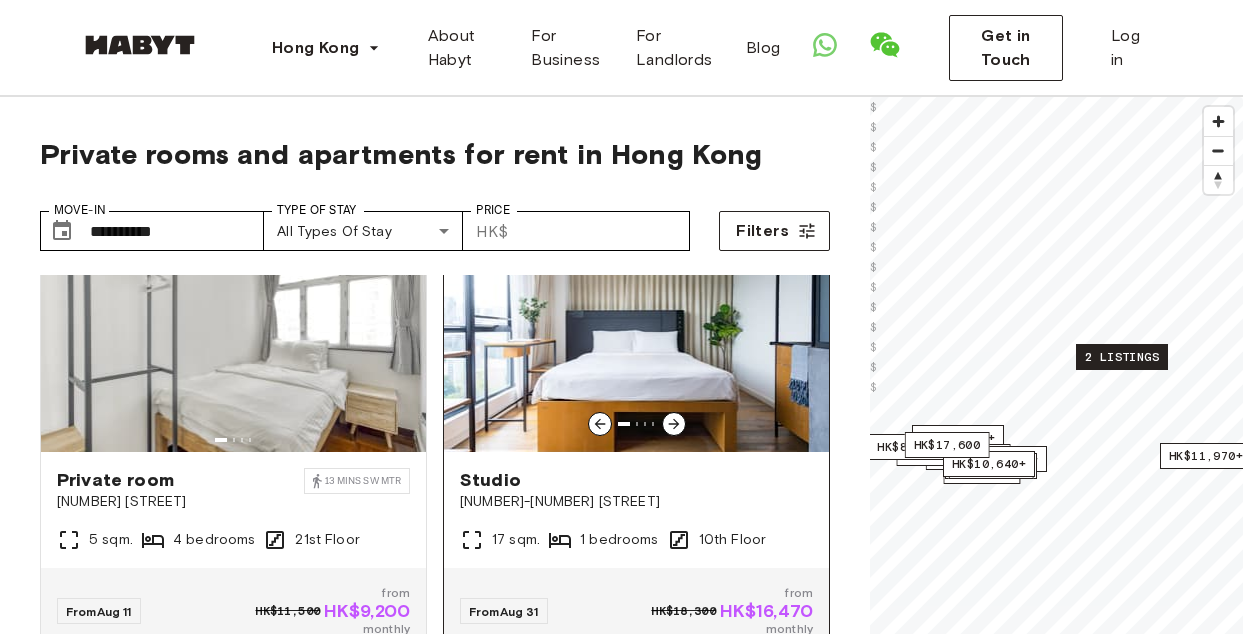 click 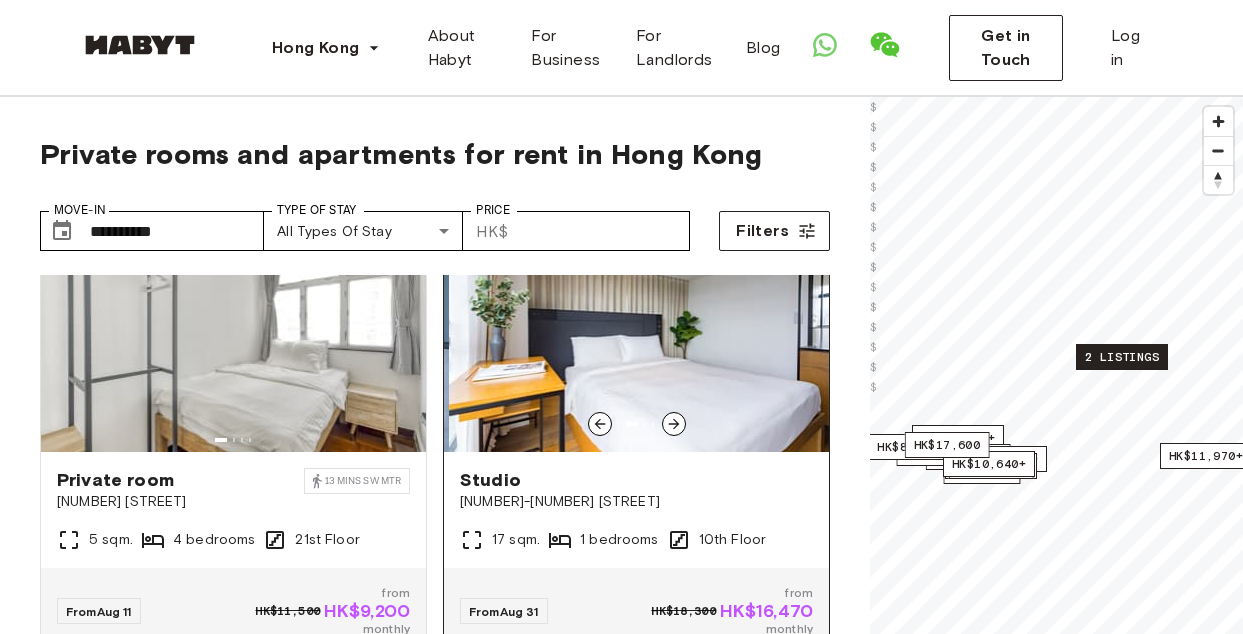 click 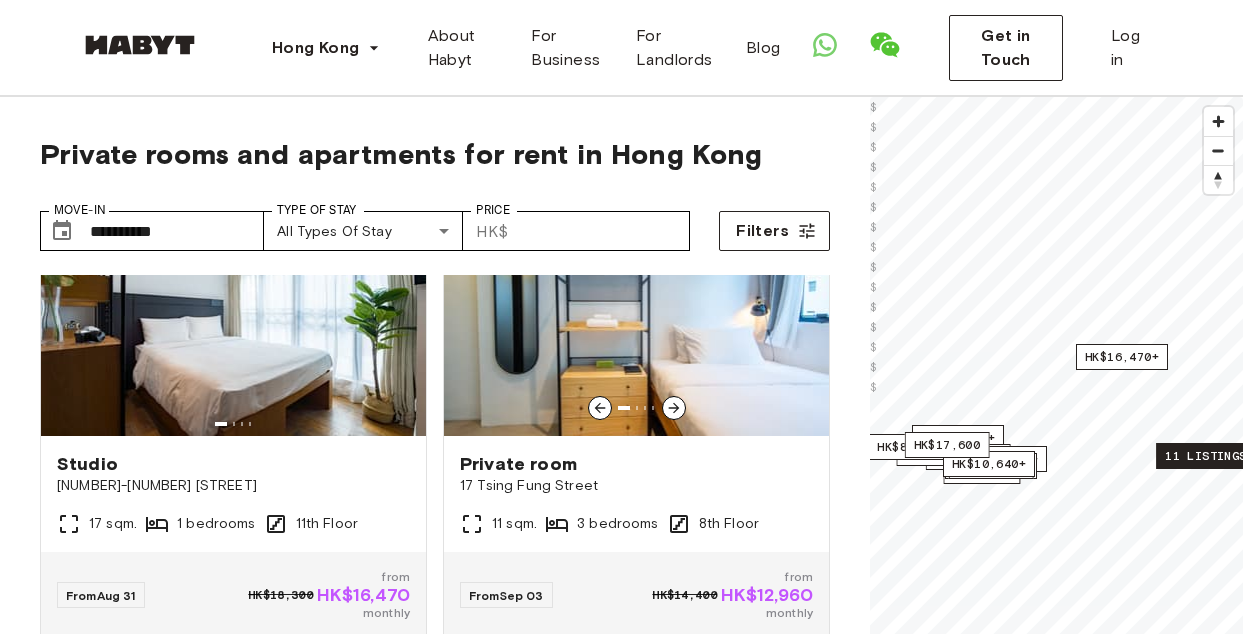 scroll, scrollTop: 1009, scrollLeft: 0, axis: vertical 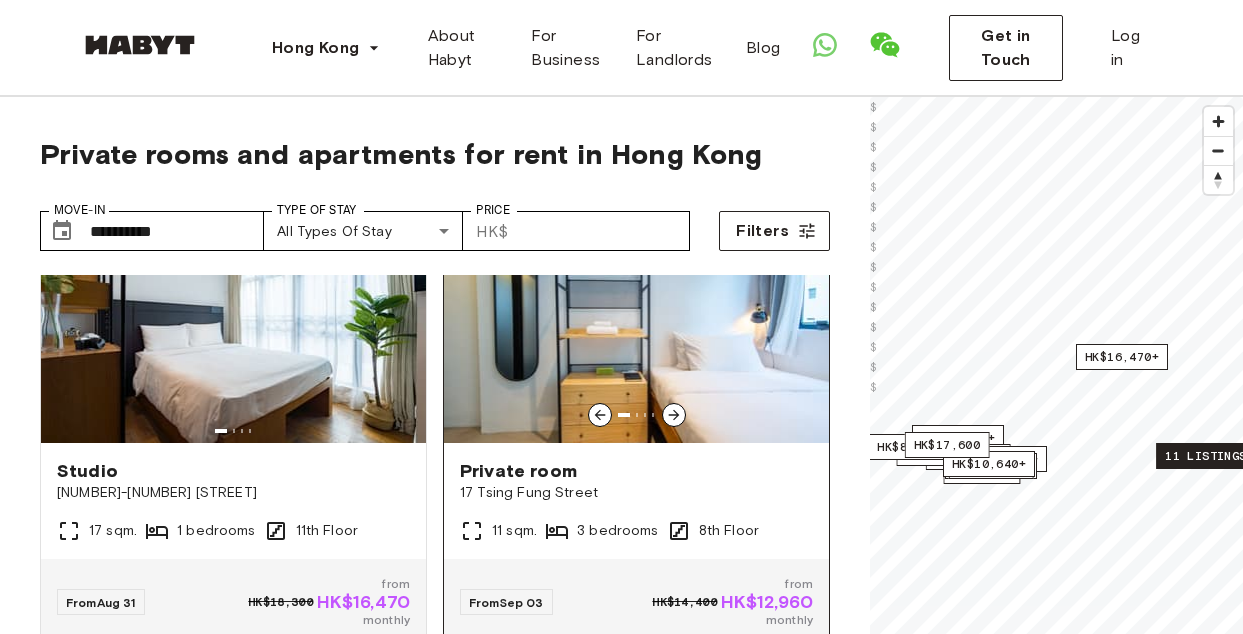 click 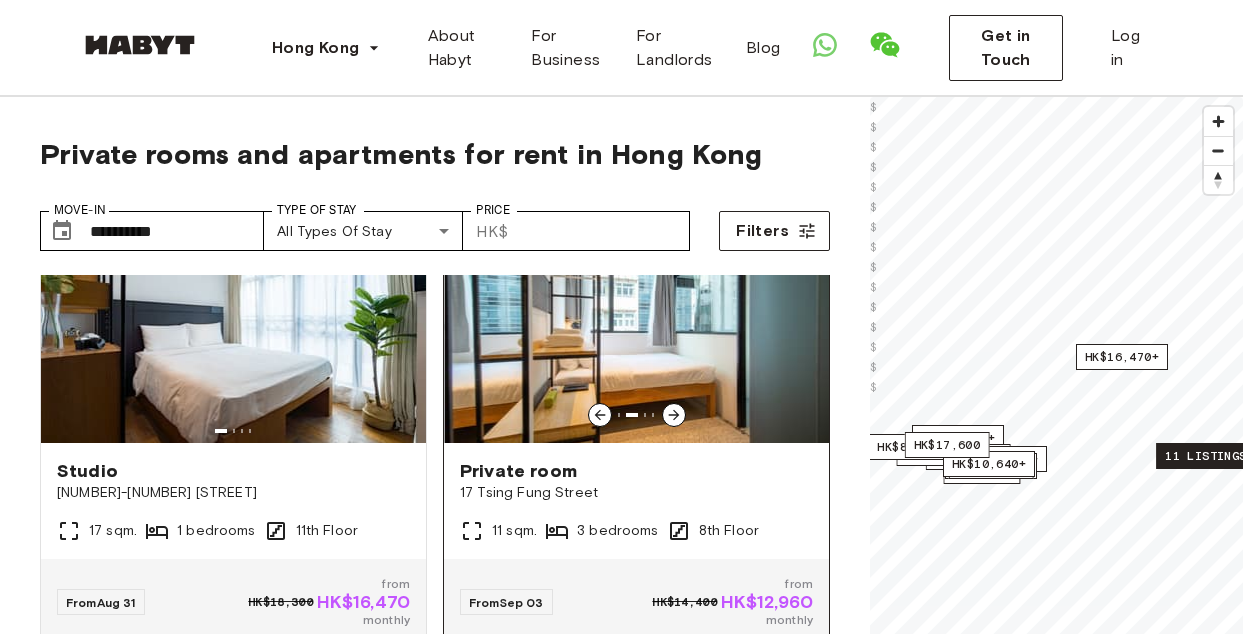 click 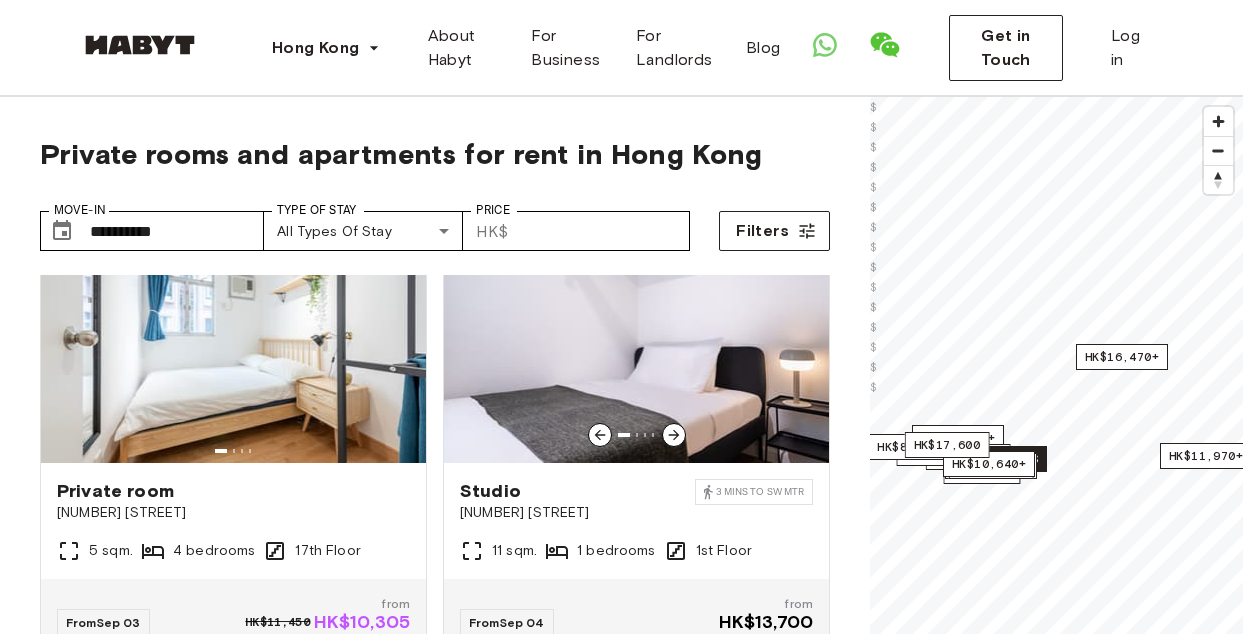 scroll, scrollTop: 1434, scrollLeft: 0, axis: vertical 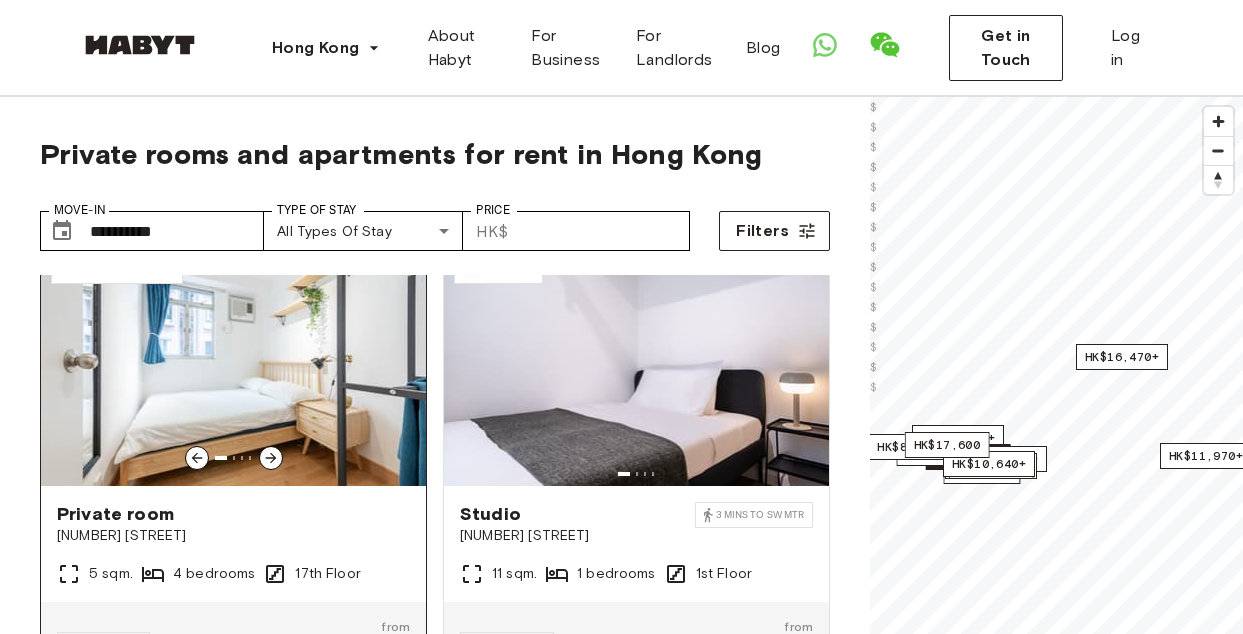 click 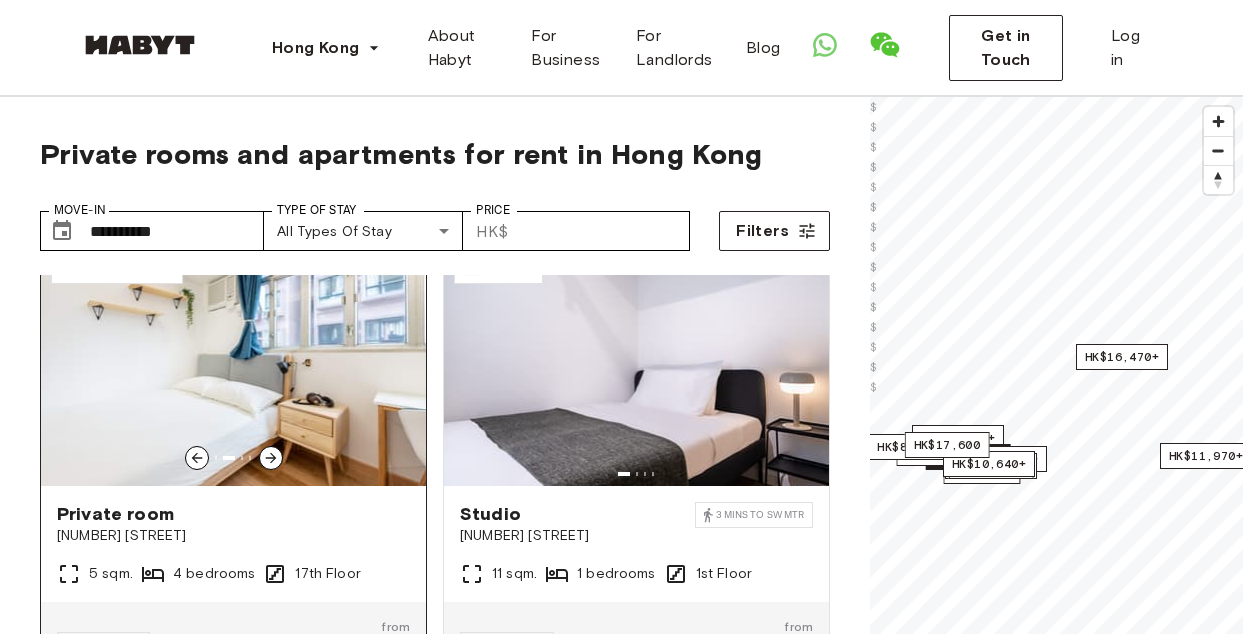 click 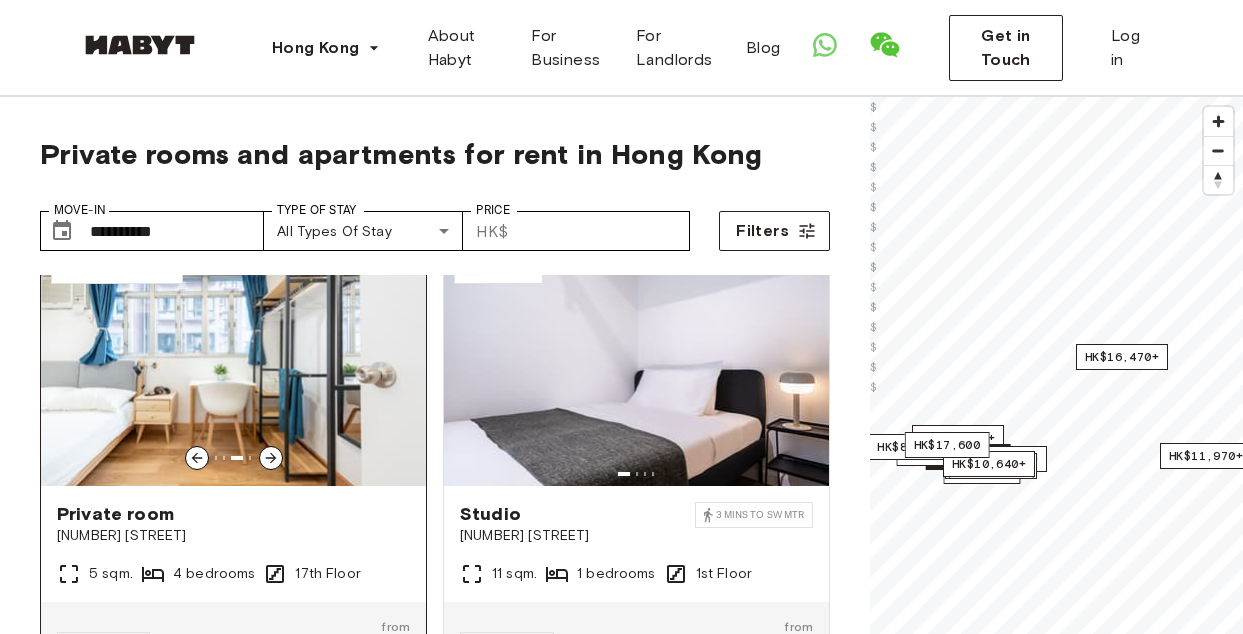 click 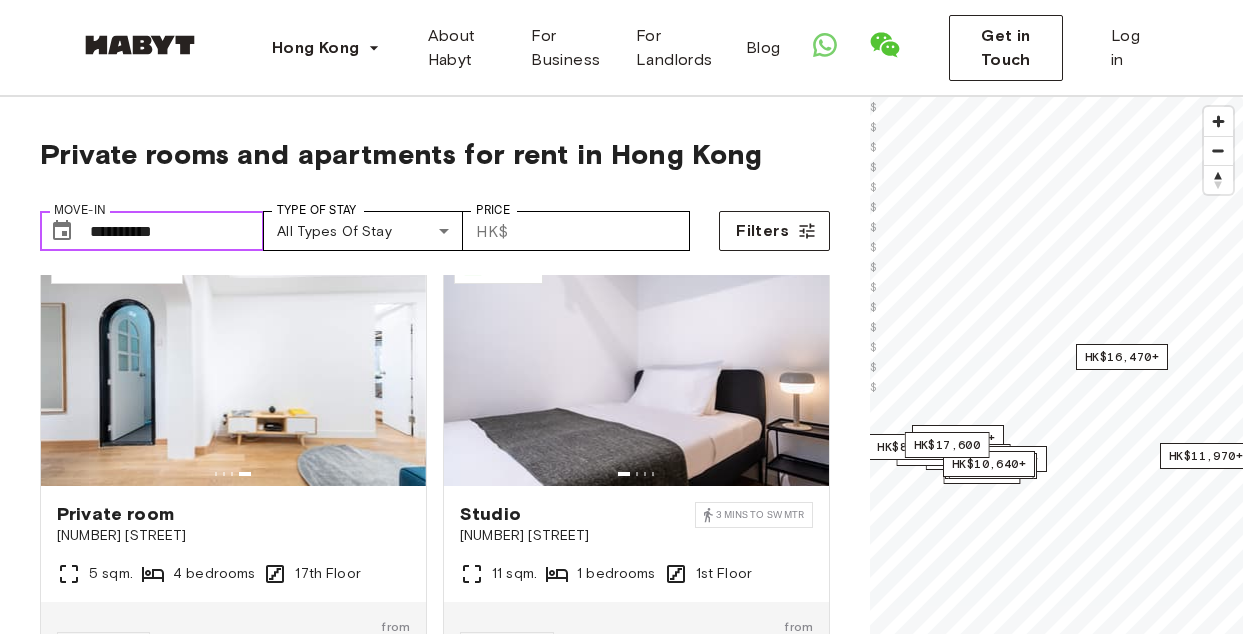 click on "**********" at bounding box center [177, 231] 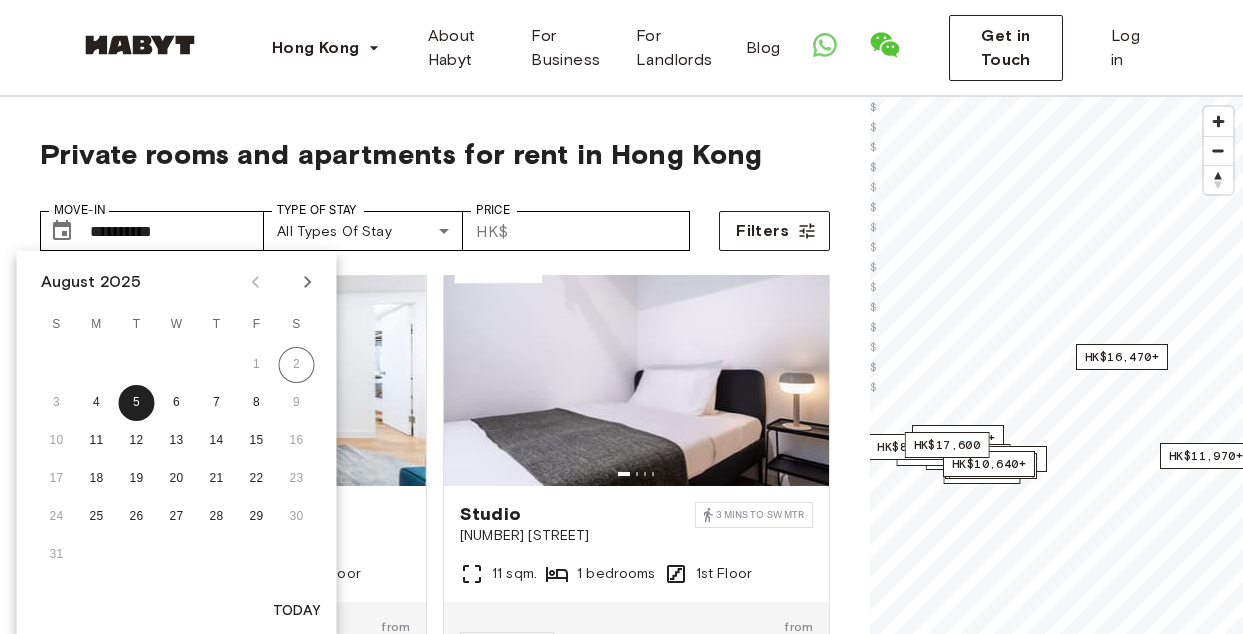 click 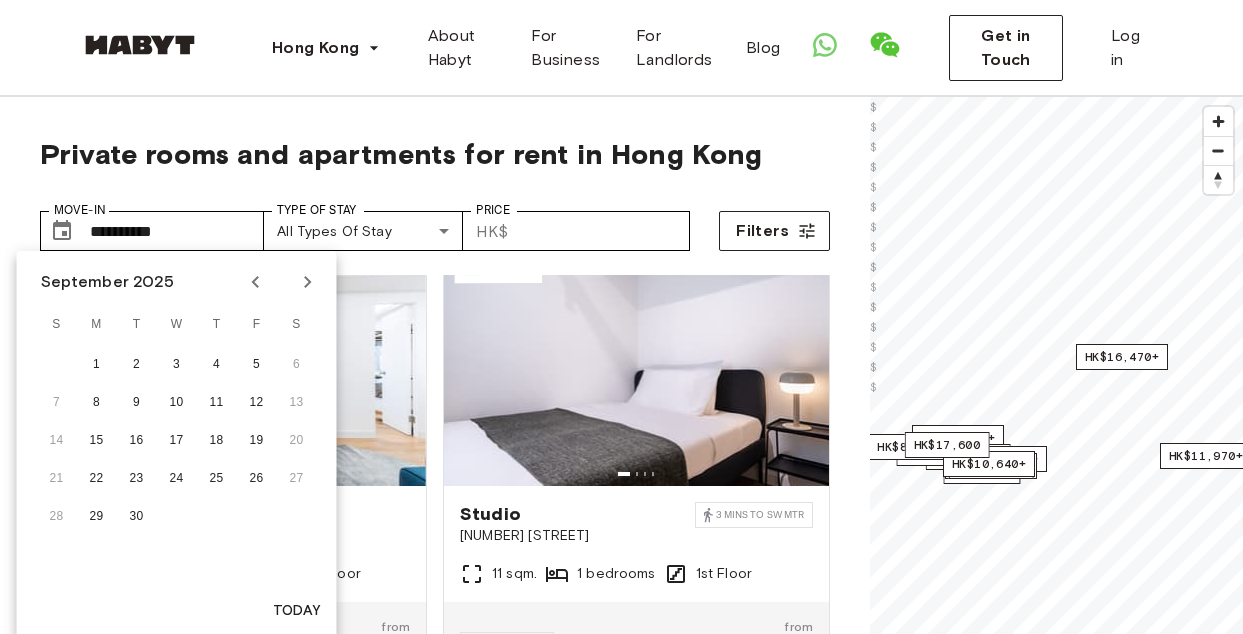 click 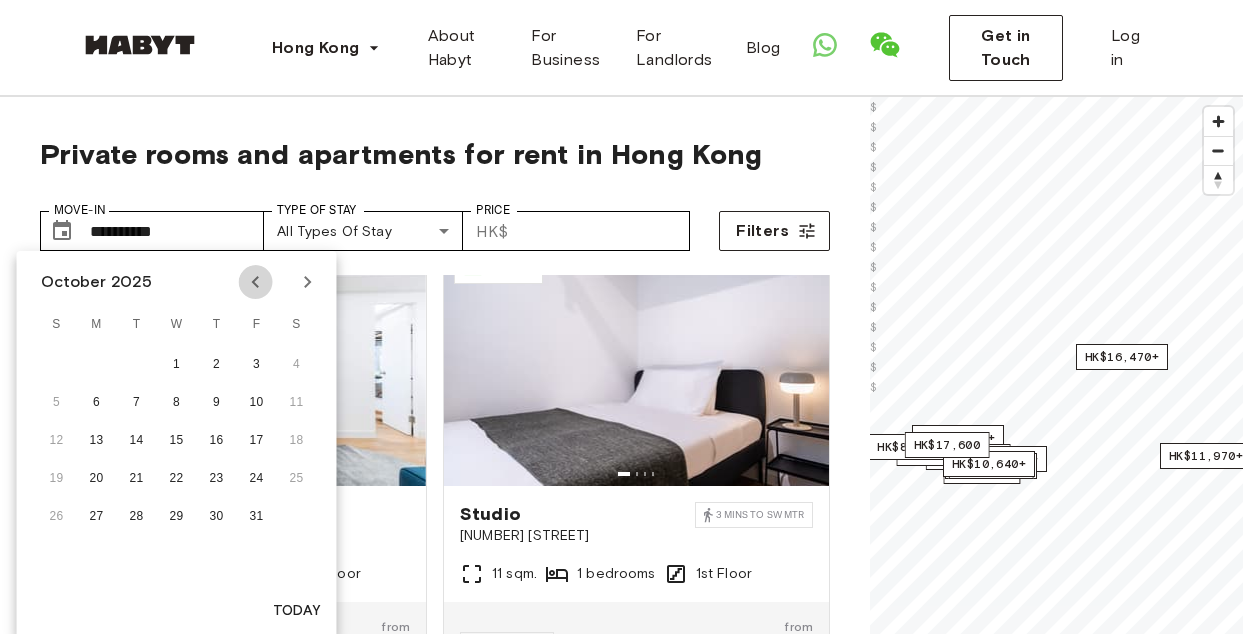 click 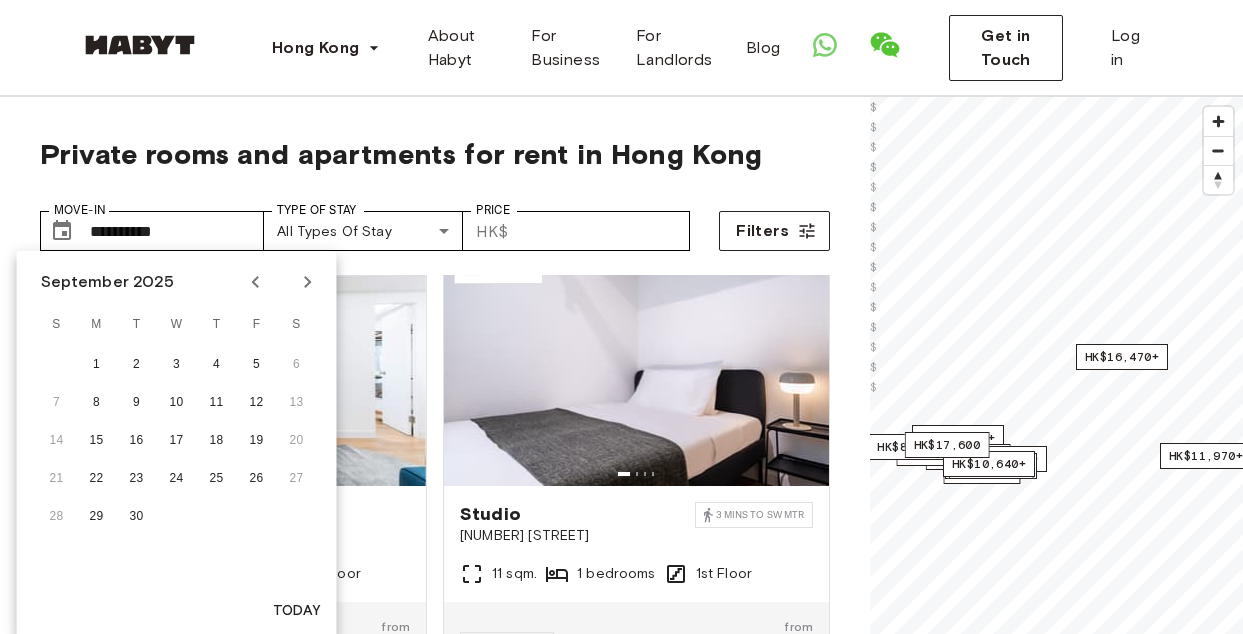 click 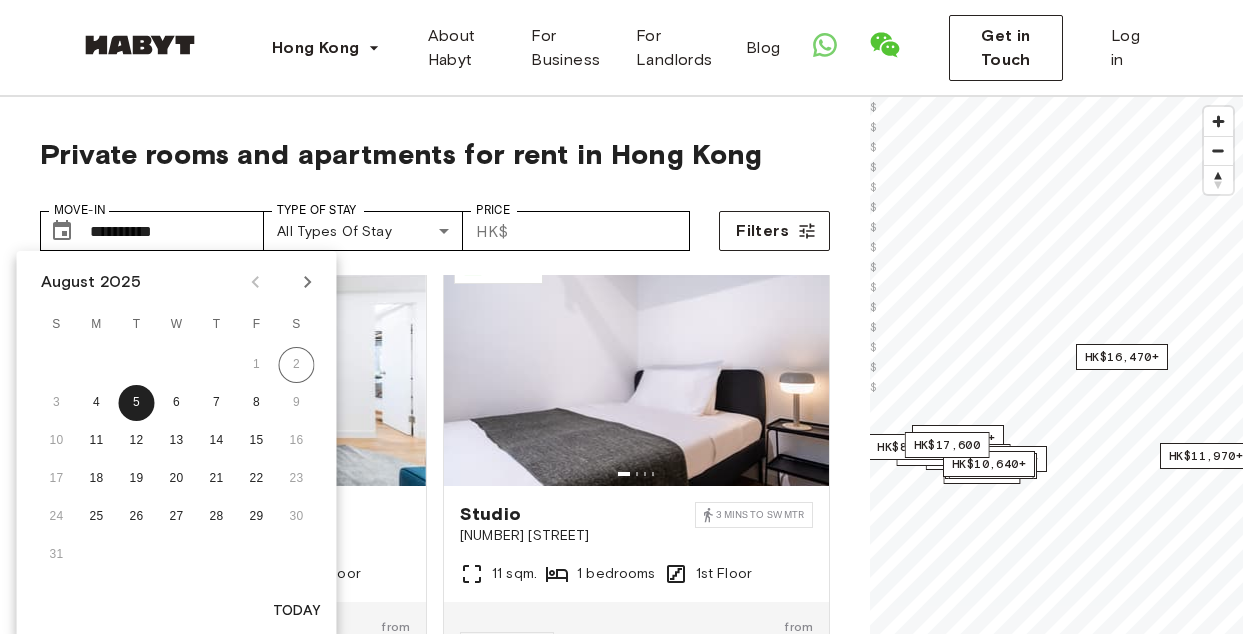 scroll, scrollTop: 3, scrollLeft: 0, axis: vertical 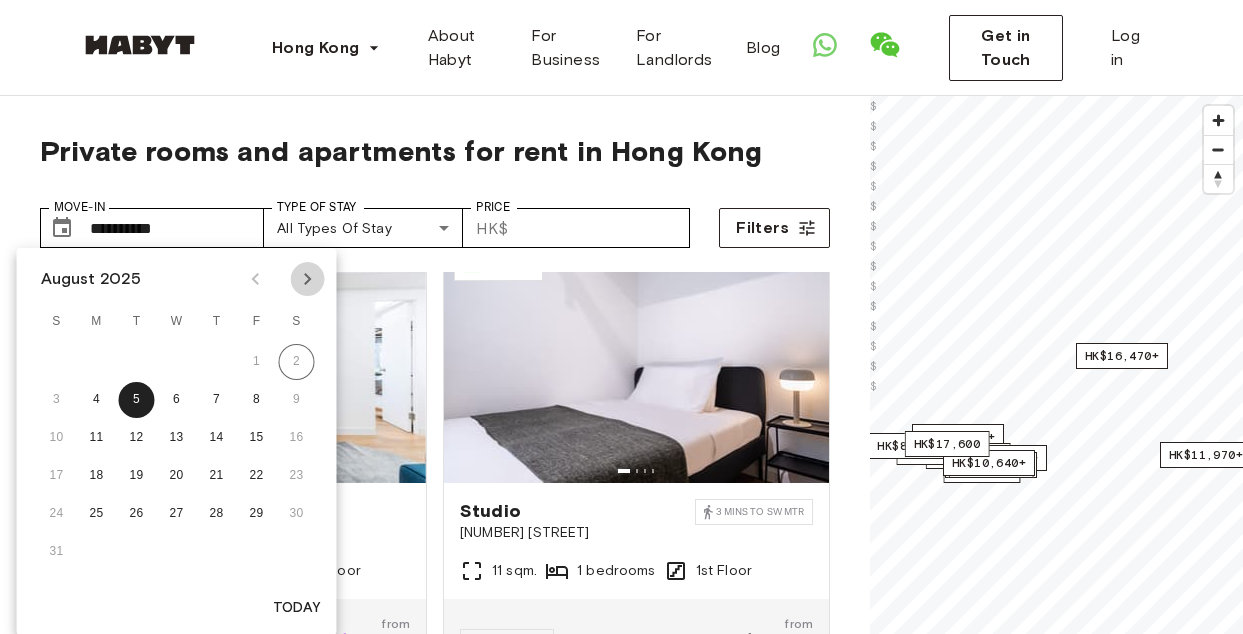 click 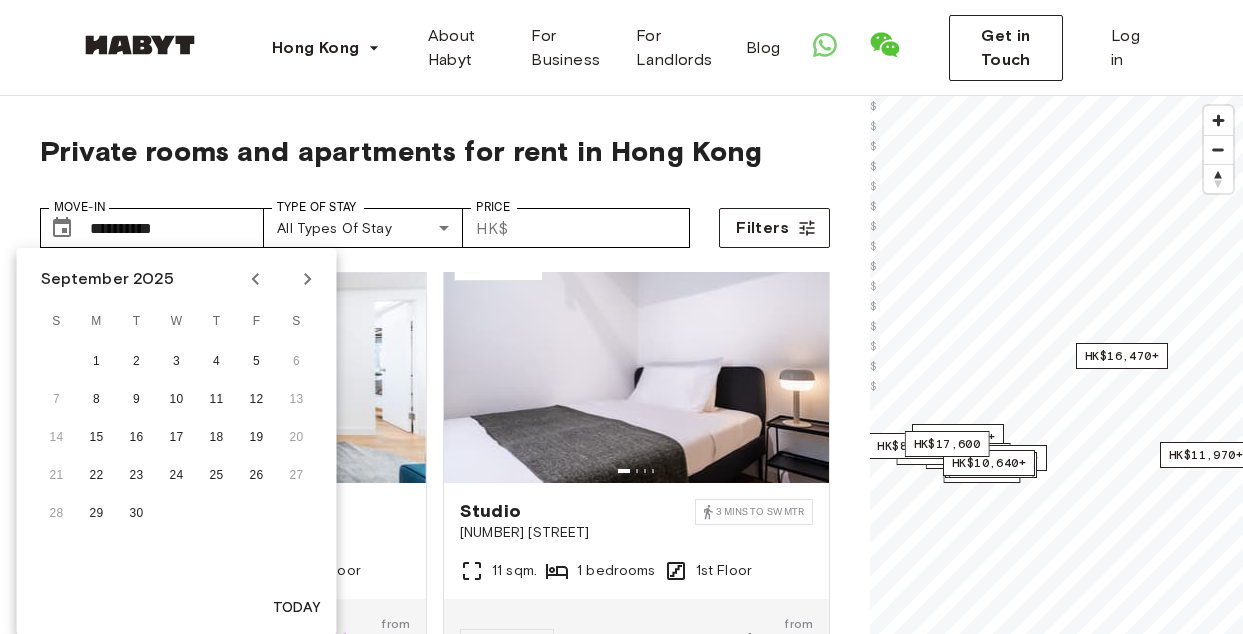 click 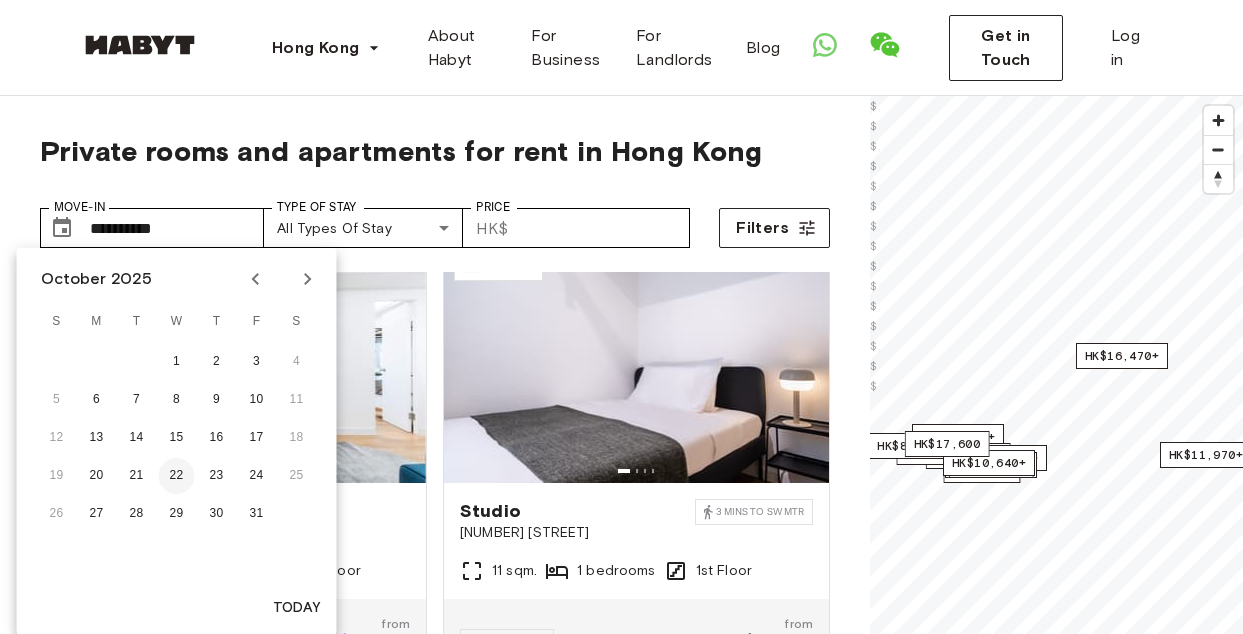 click on "22" at bounding box center (177, 476) 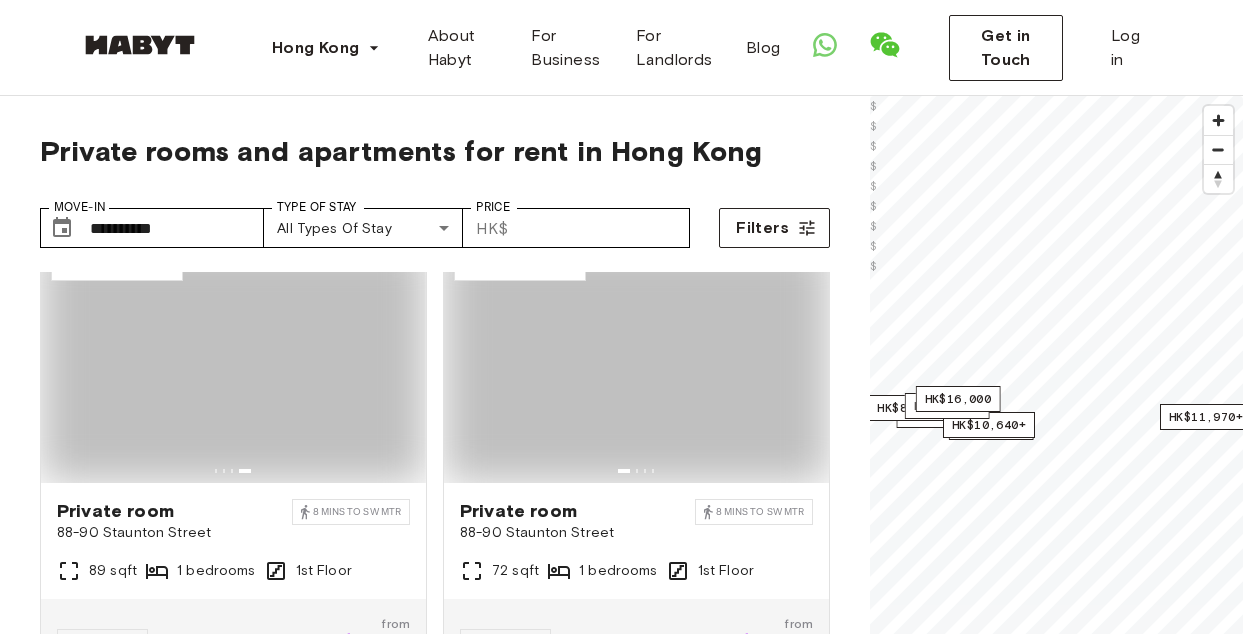 type on "**********" 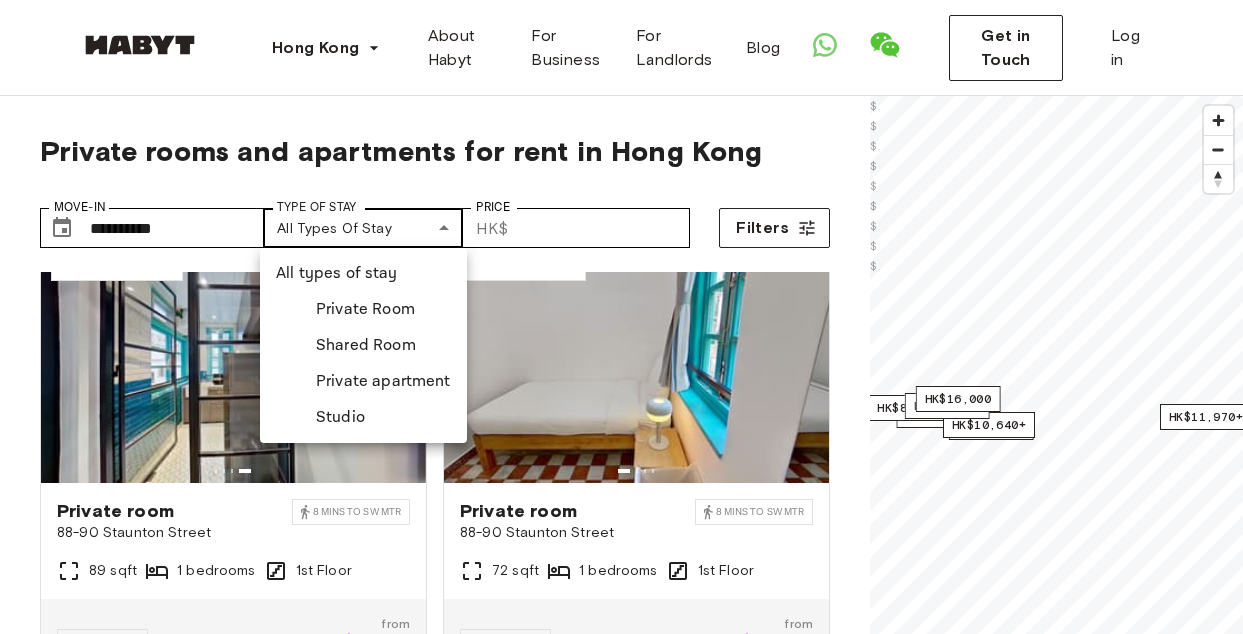click on "HK-01-055-004-001 PRIVATE APARTMENT 1 bedroom apartment [NUMBER] [STREET] [AREA] mins to SW MTR [AREA] sqm. 1 bedrooms [FLOOR] Floor From Oct 14 from HK$[PRICE] monthly HK-01-002-001-01 PRIVATE APARTMENT 3 bedroom apartment [NUMBER]-[NUMBER] [STREET] [AREA] sqm. 3 bedrooms [FLOOR] Floor From Nov 03 HK$[PRICE] from HK$[PRICE] monthly HK-01-059-001-001 STUDIO Studio [NUMBER] [STREET] [AREA] mins to SW MTR [AREA] sqft 1 bedrooms [FLOOR] Floor From Nov 05 from HK$[PRICE] monthly HK-01-062-001-001 PRIVATE ROOM Private room [NUMBER] [STREET] [AREA] mins to SW MTR [AREA] sqft 2 bedrooms [FLOOR] Floor From Dec 17 from HK$[PRICE] monthly" at bounding box center (621, 2361) 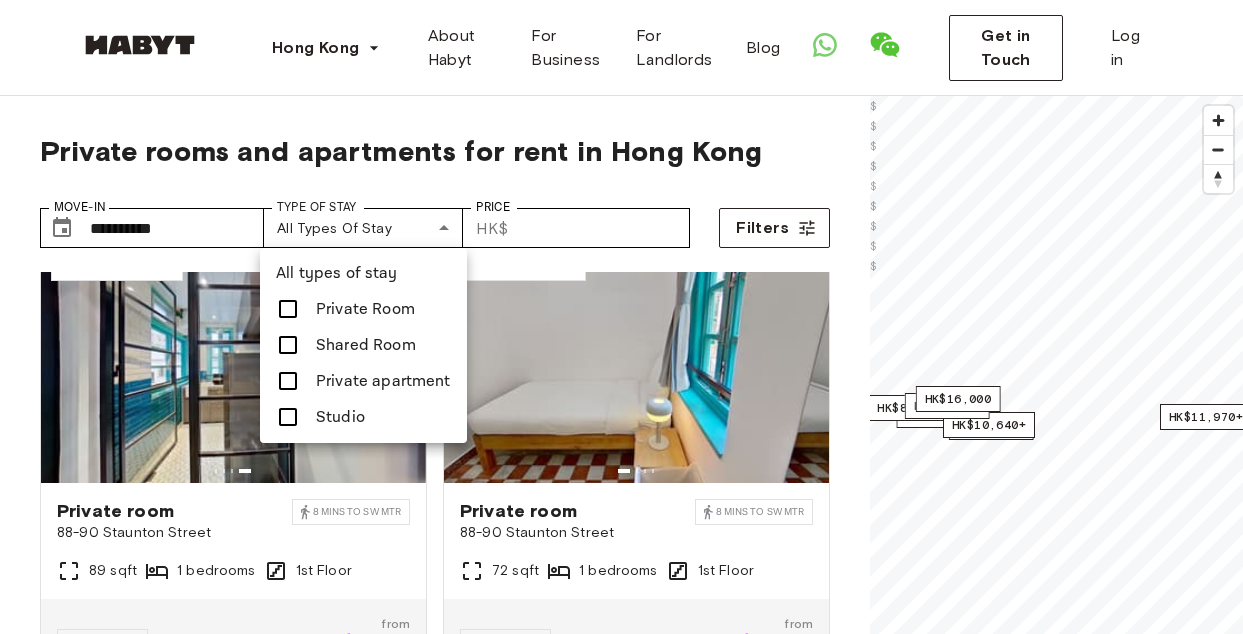 click on "Private Room" at bounding box center [365, 309] 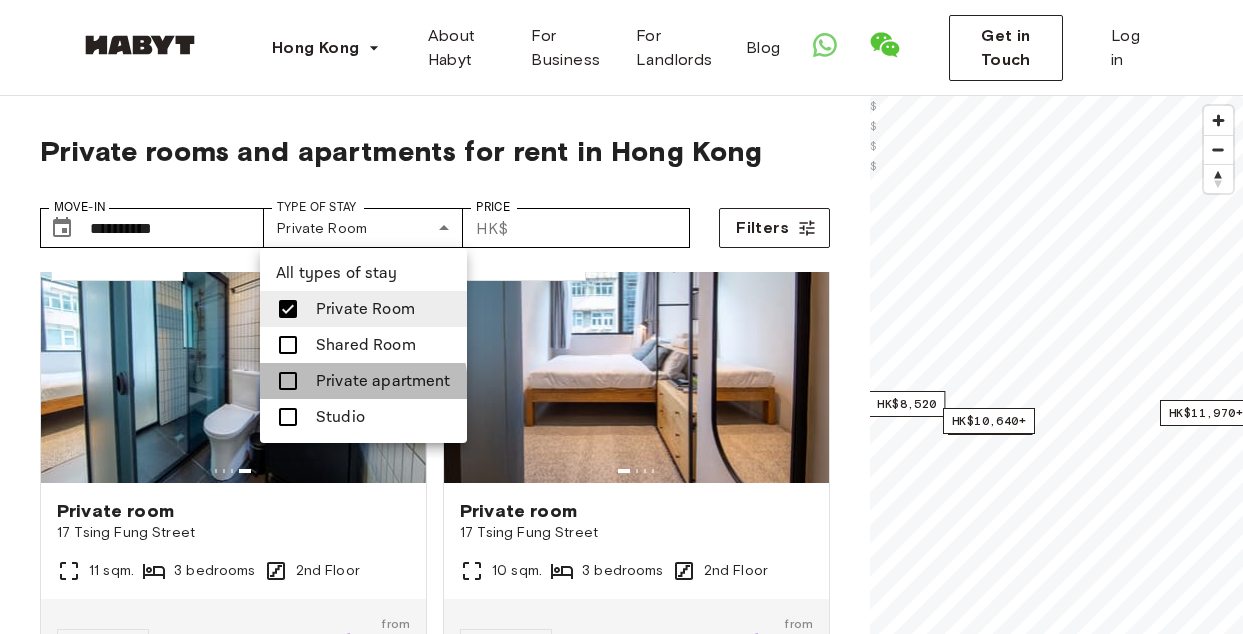 click on "Private apartment" at bounding box center [383, 381] 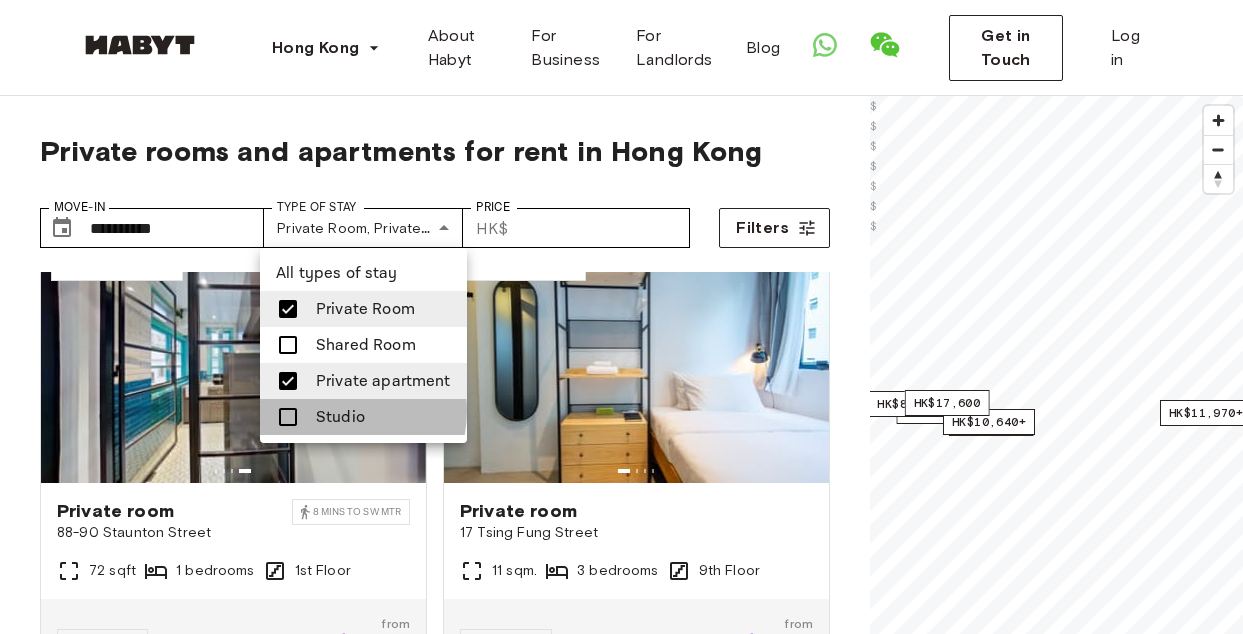 click on "Studio" at bounding box center [340, 417] 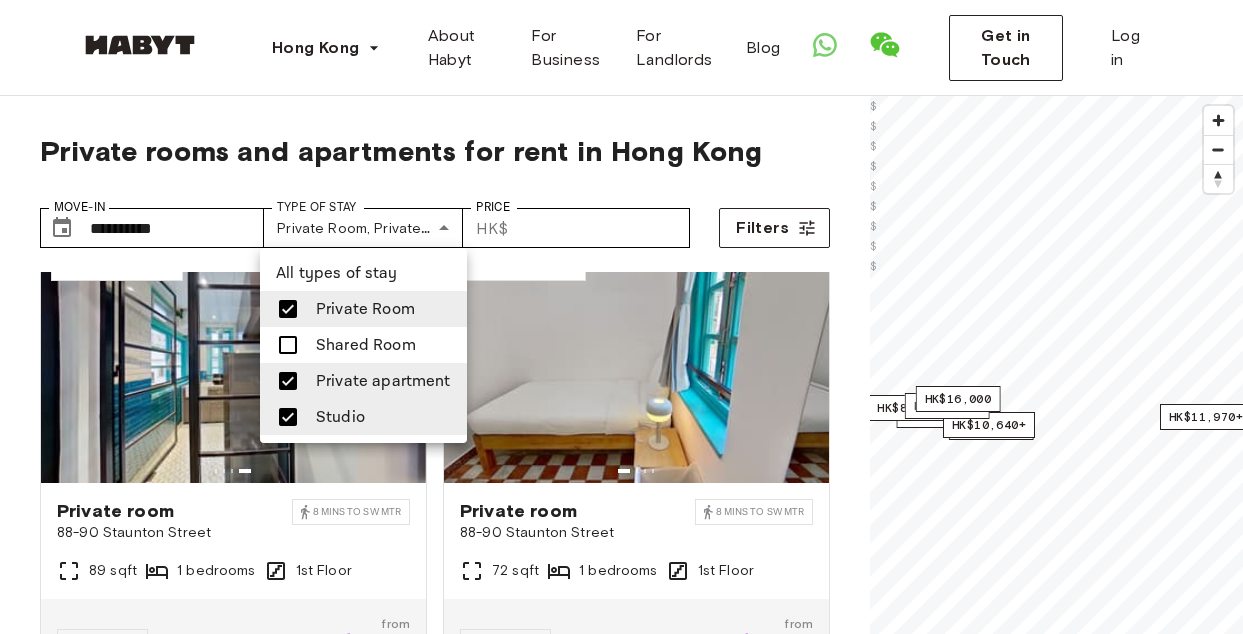 click at bounding box center [621, 317] 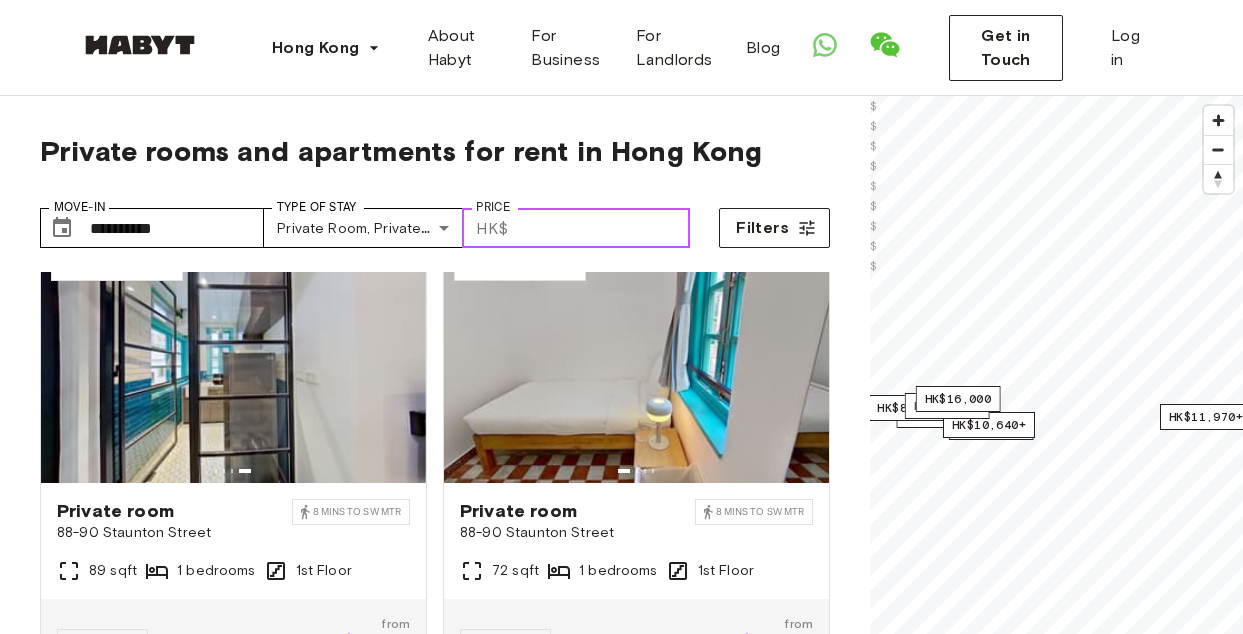 click on "Price" at bounding box center [603, 228] 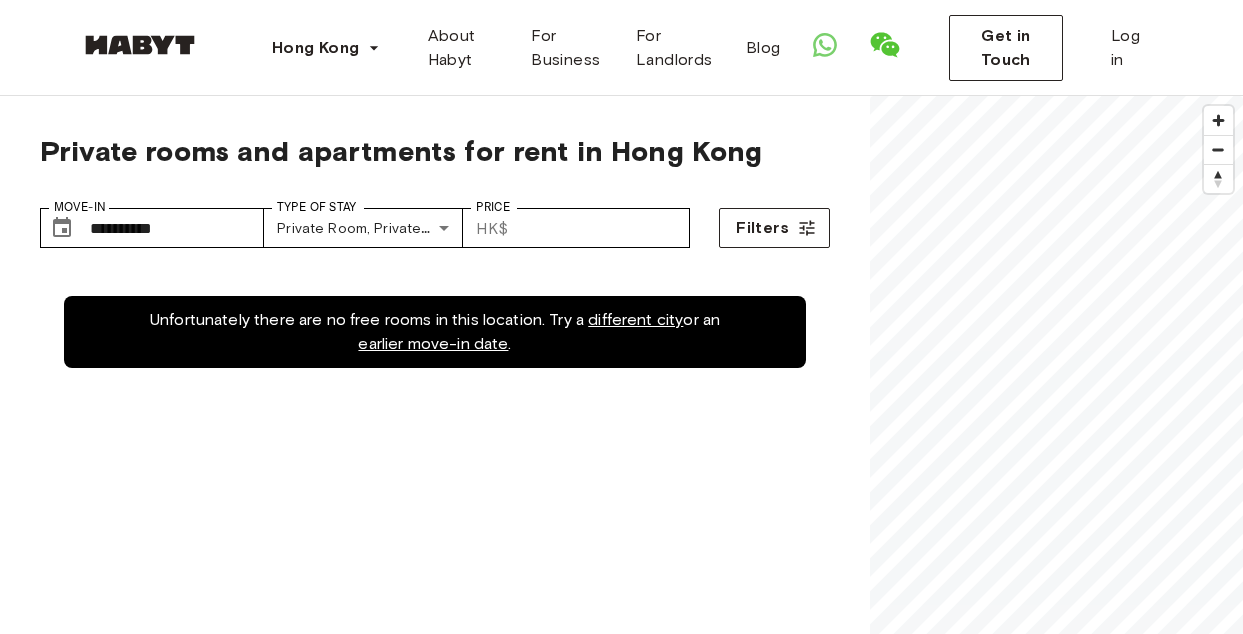 click on "Unfortunately there are no free rooms in this location. Try a   different city  or an   earlier move-in date ." at bounding box center (435, 589) 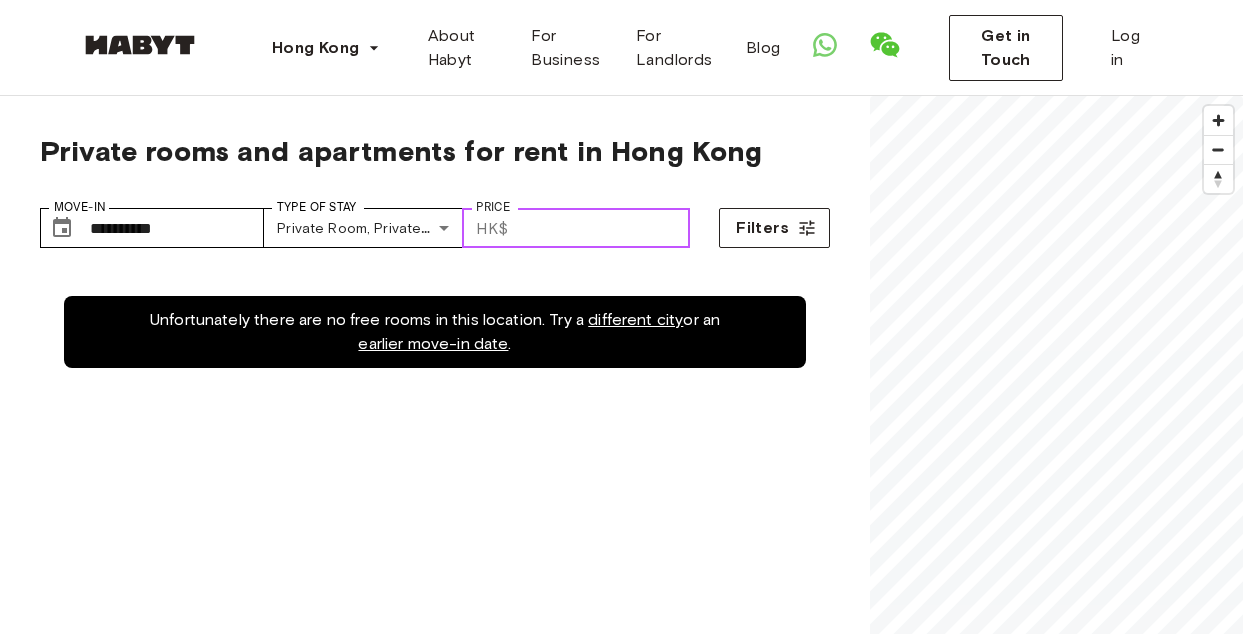 click on "****" at bounding box center (603, 228) 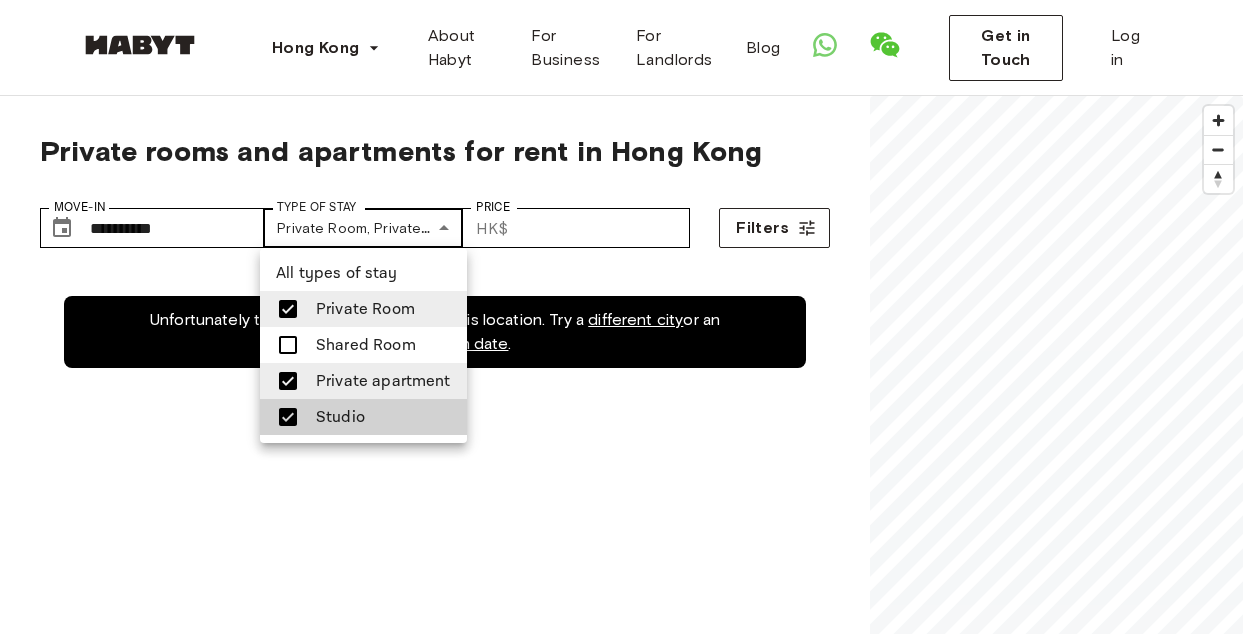 click on "**********" at bounding box center [621, 2361] 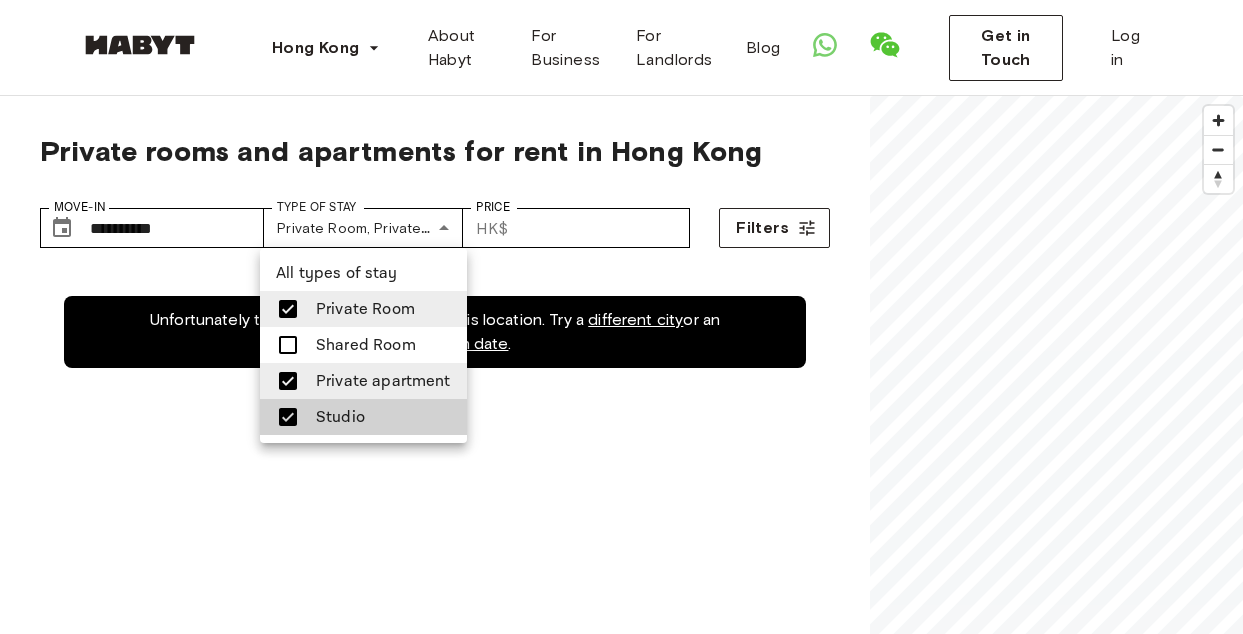 click at bounding box center [621, 317] 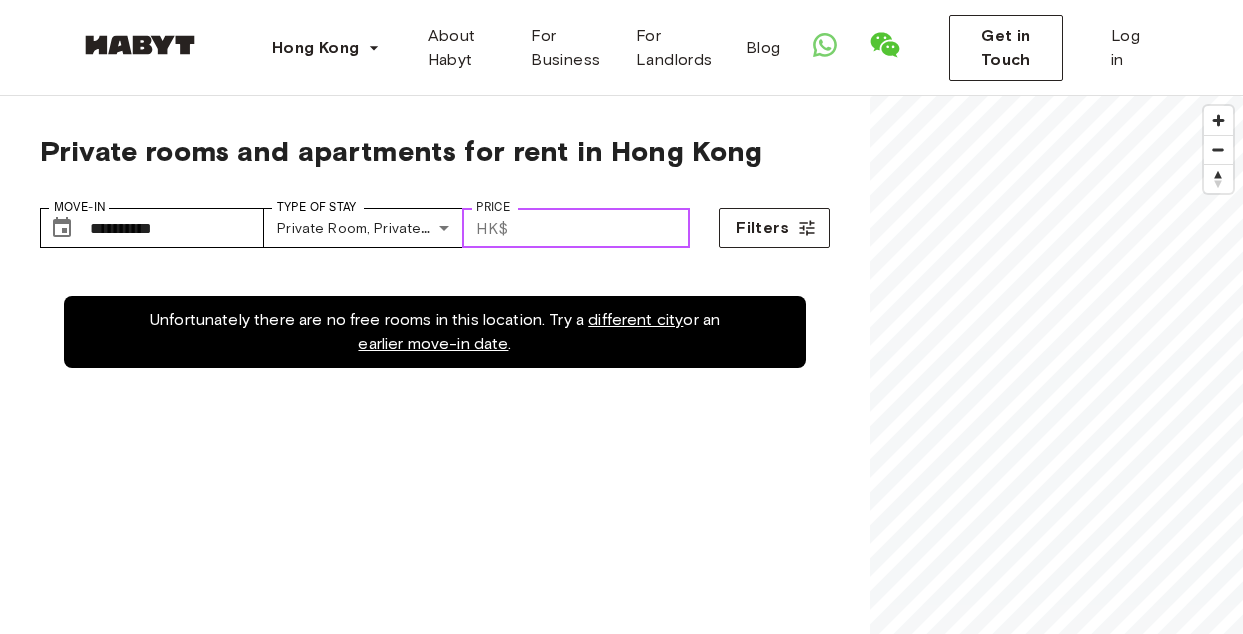 click on "****" at bounding box center (603, 228) 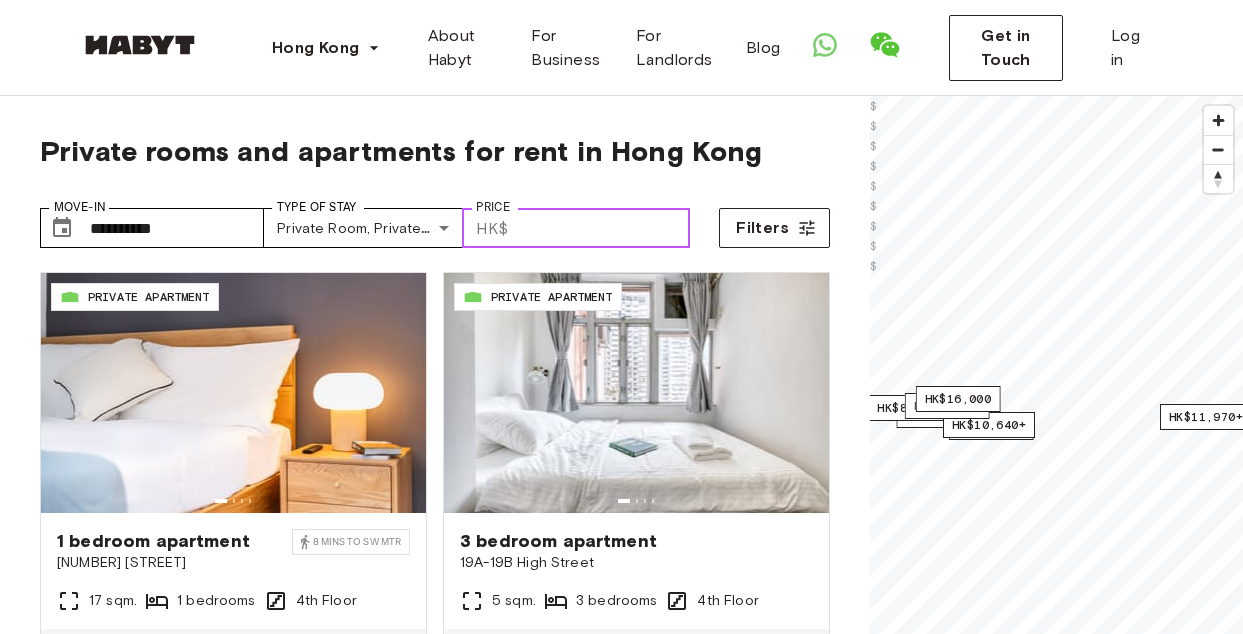 type 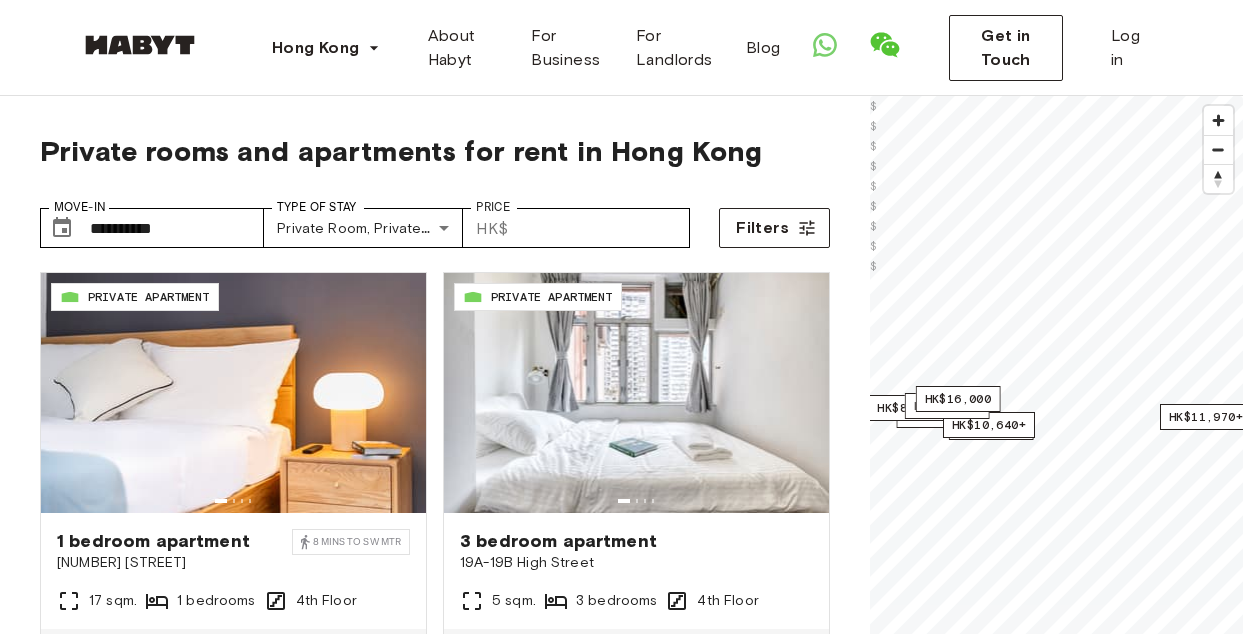 click on "**********" at bounding box center (435, 220) 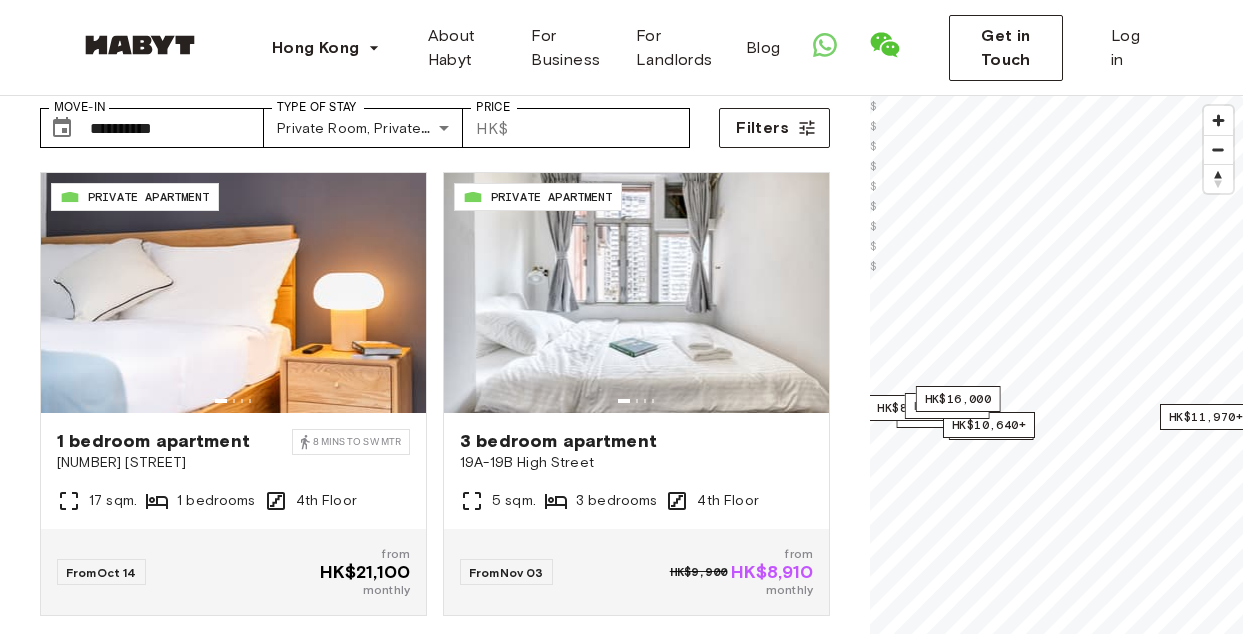 scroll, scrollTop: 106, scrollLeft: 0, axis: vertical 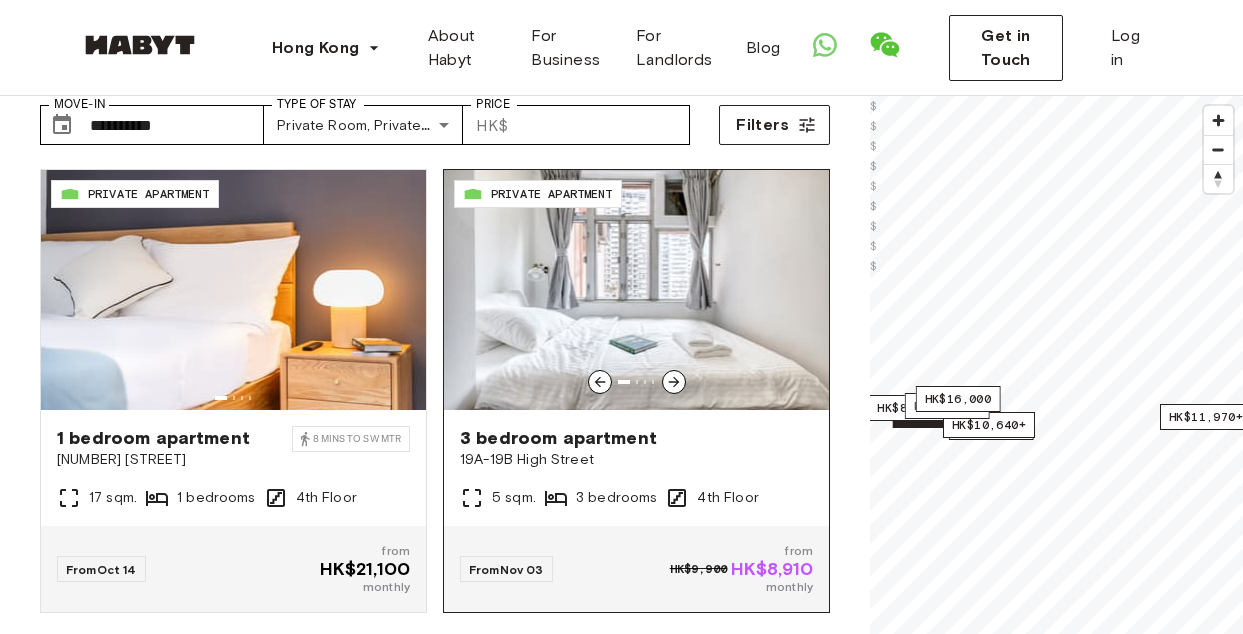 click 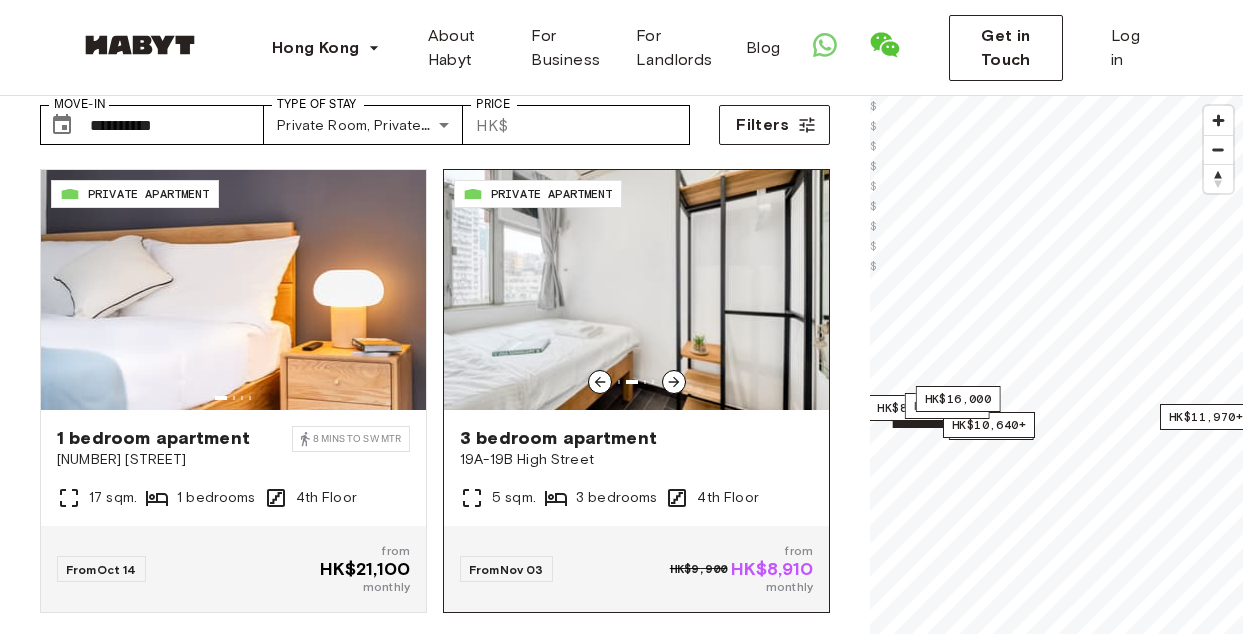 click 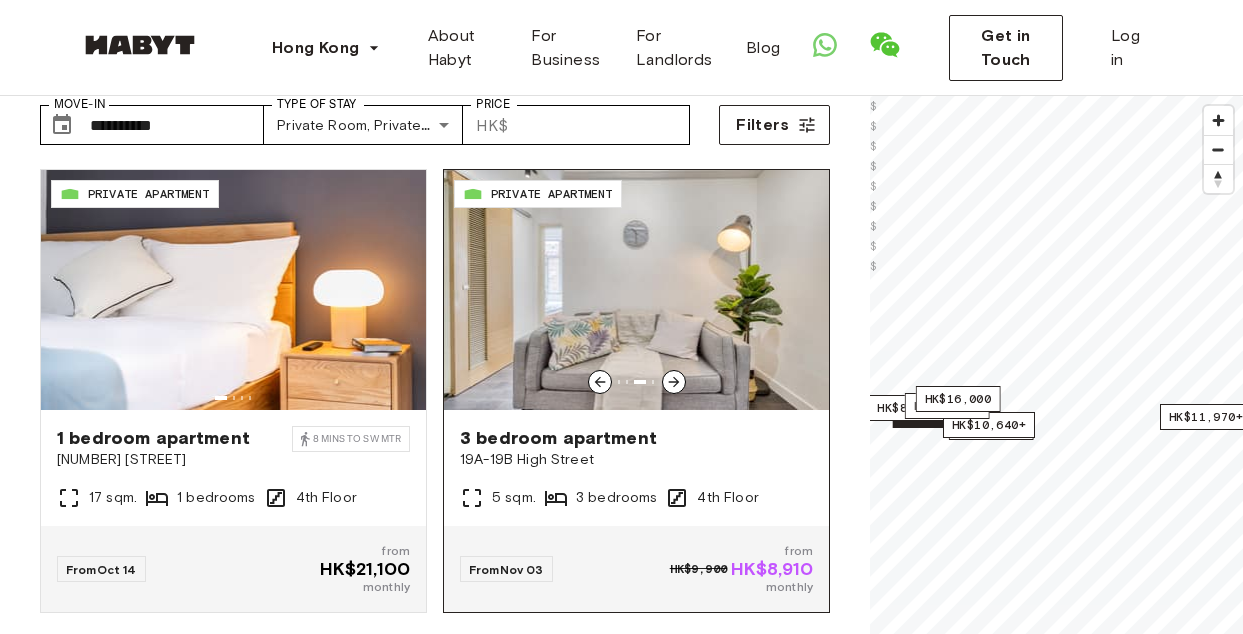 click 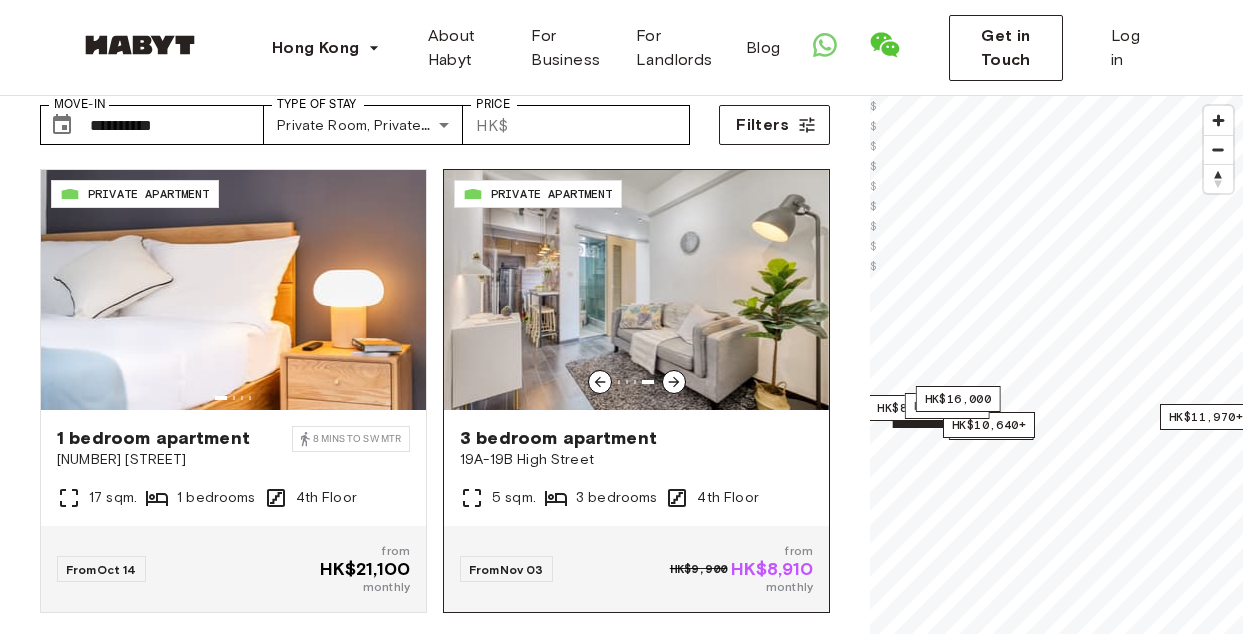click 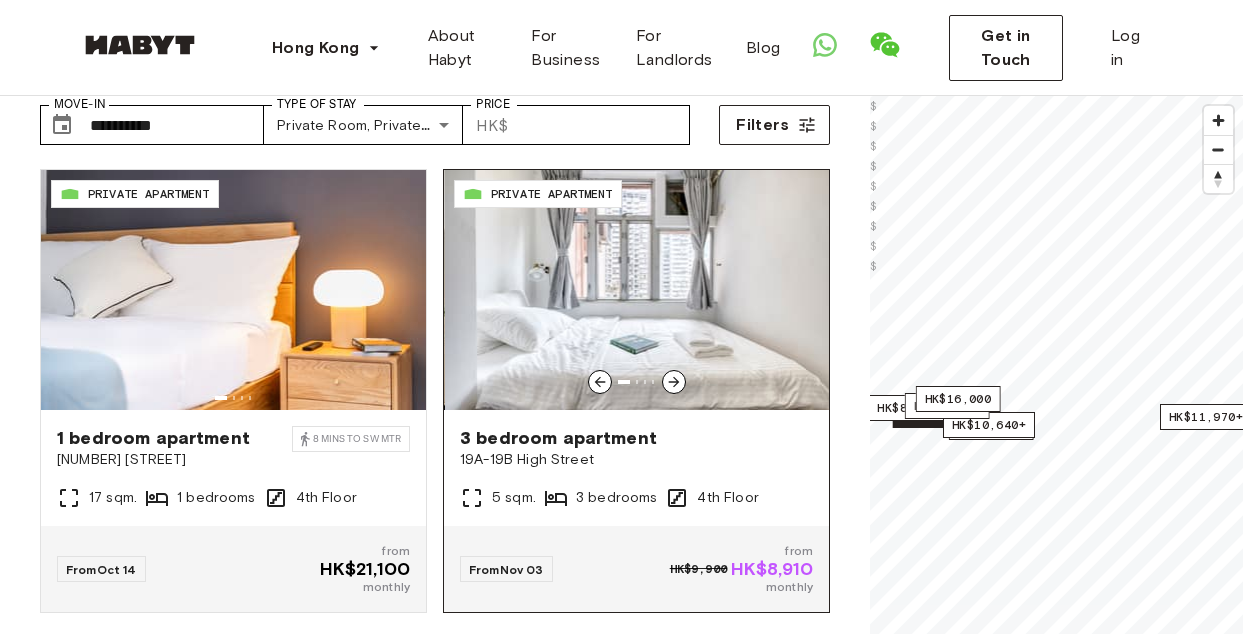 click at bounding box center (600, 382) 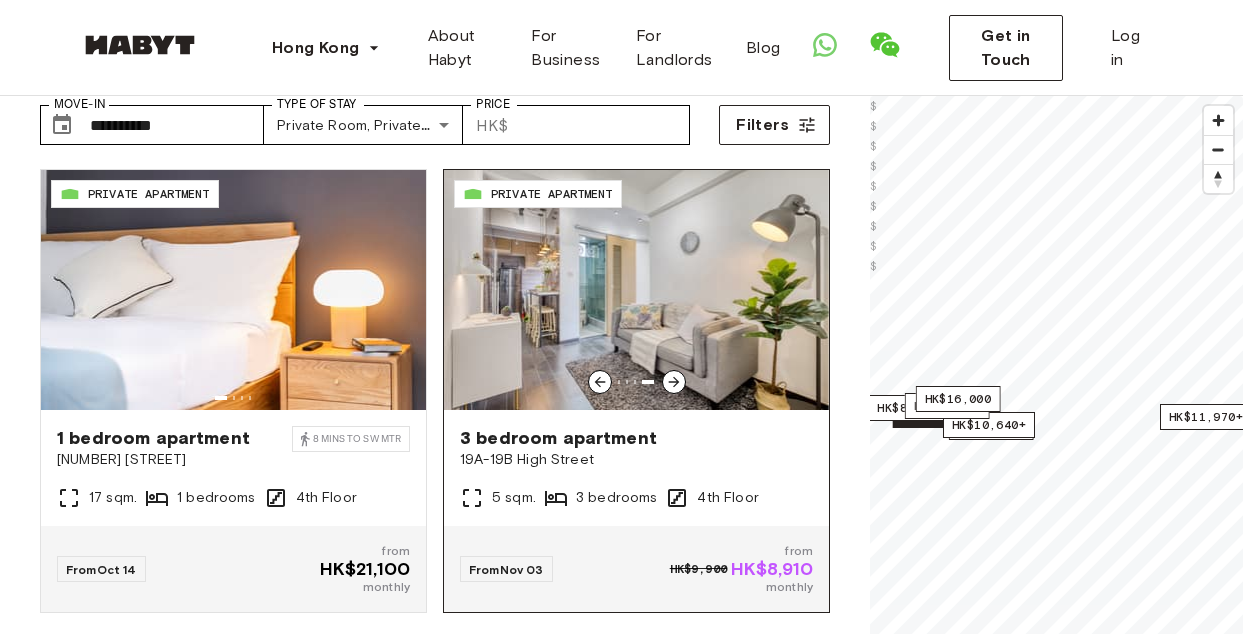 click 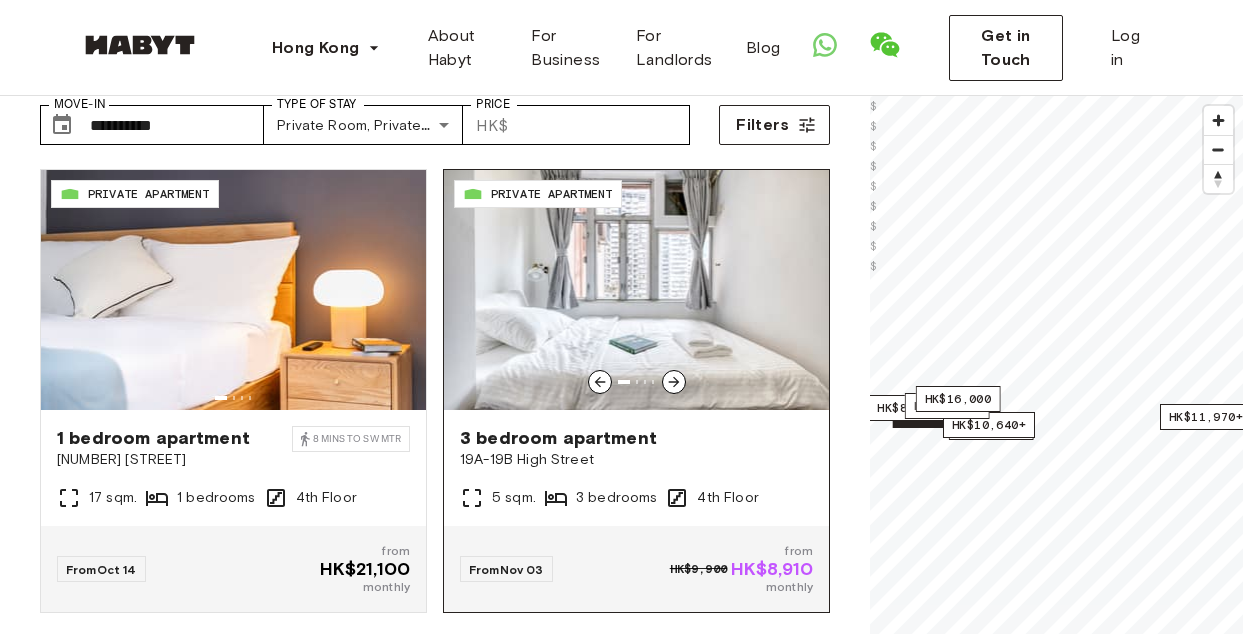 click 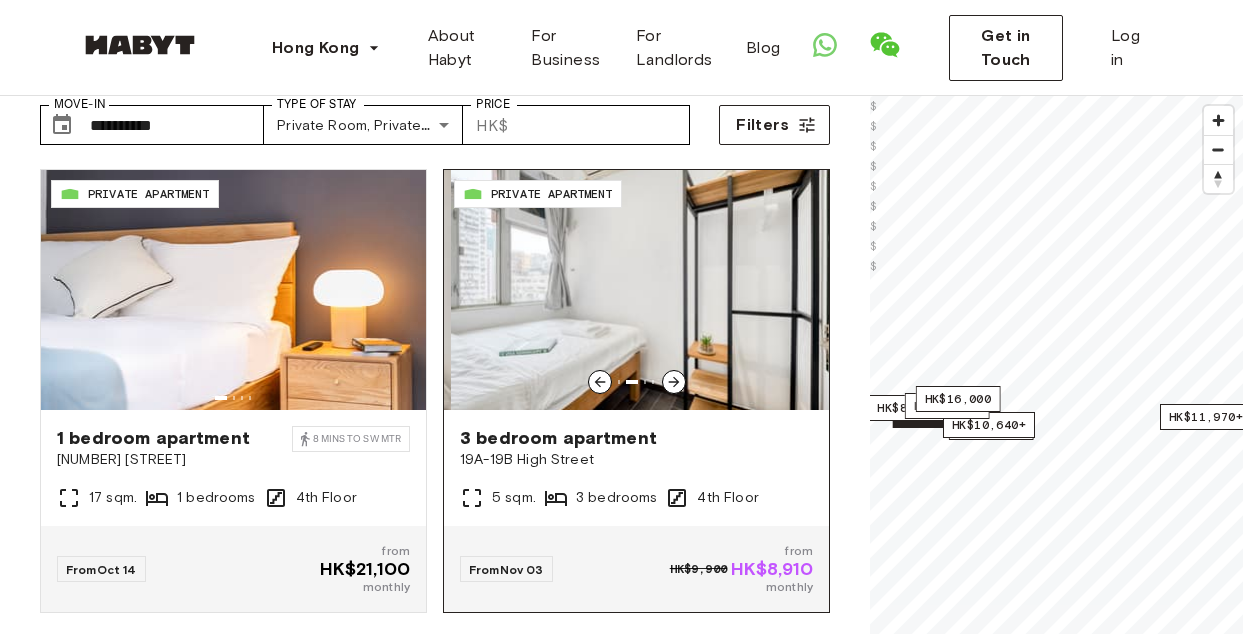 click 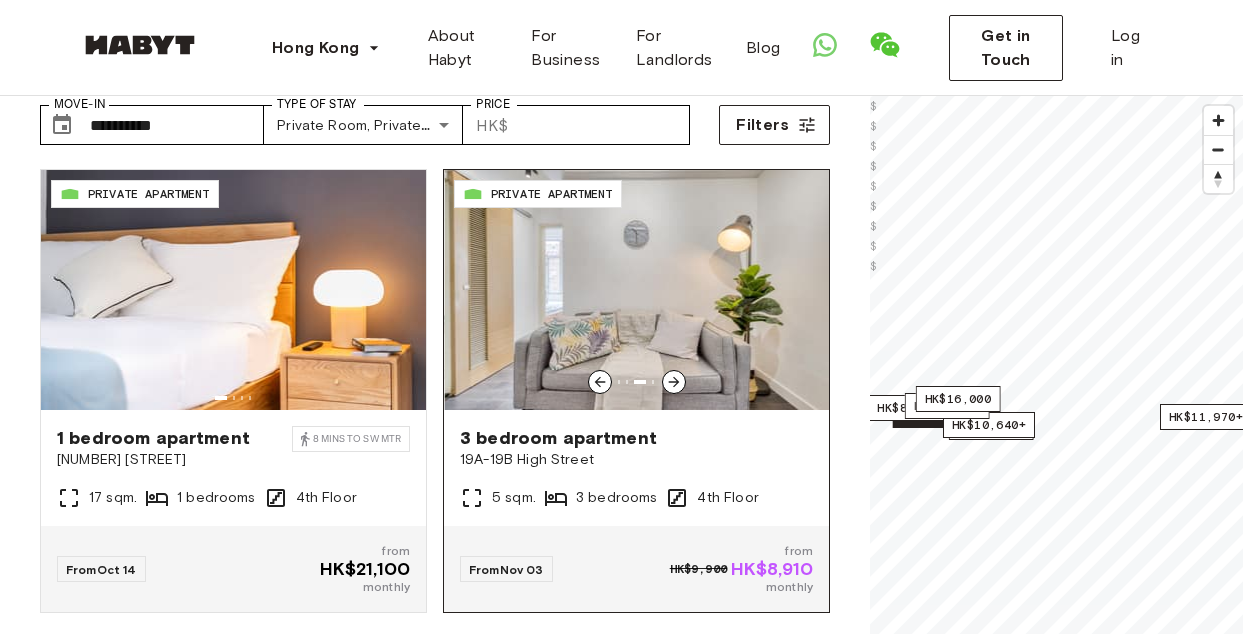 click 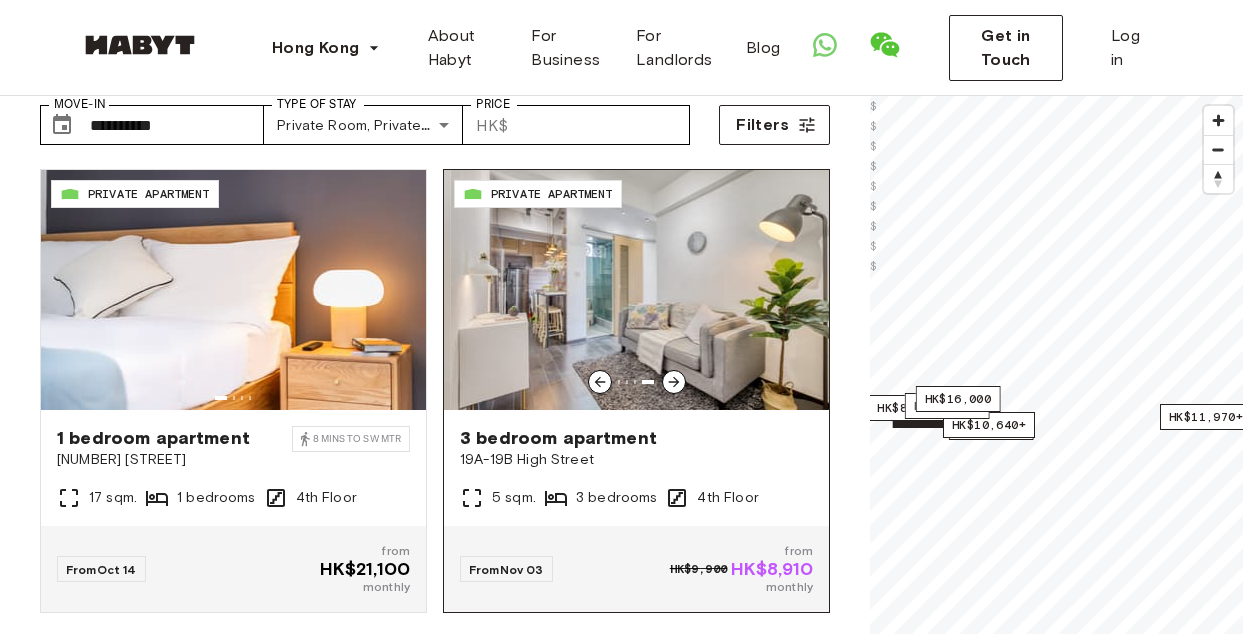 click 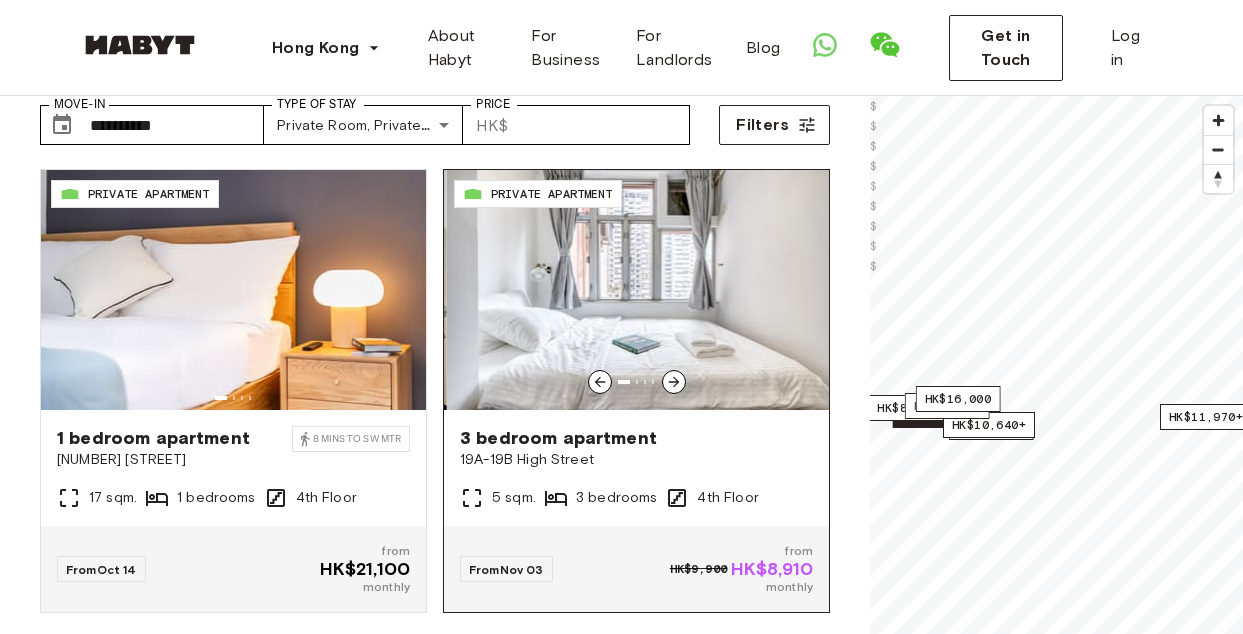 click 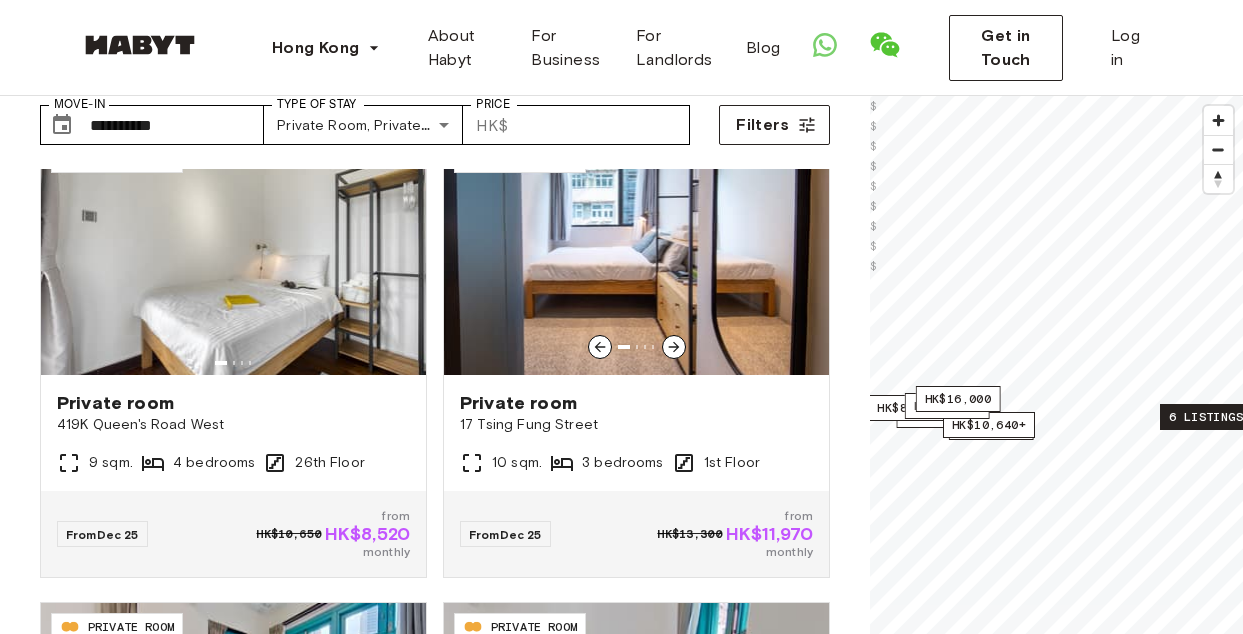 scroll, scrollTop: 973, scrollLeft: 0, axis: vertical 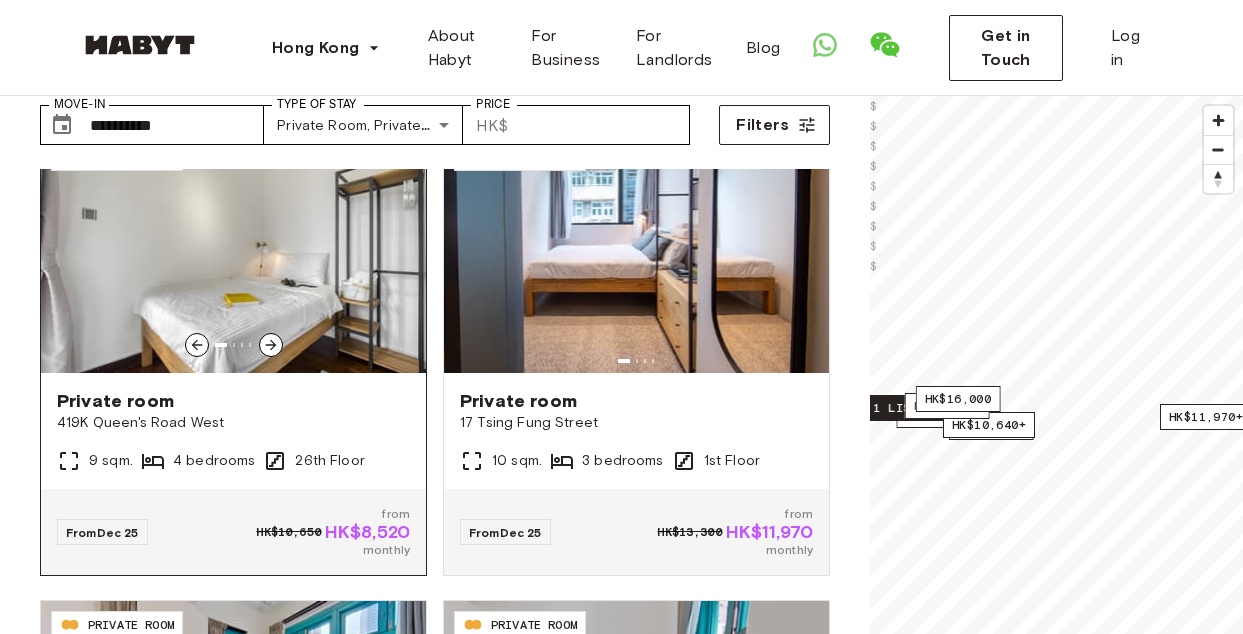 click 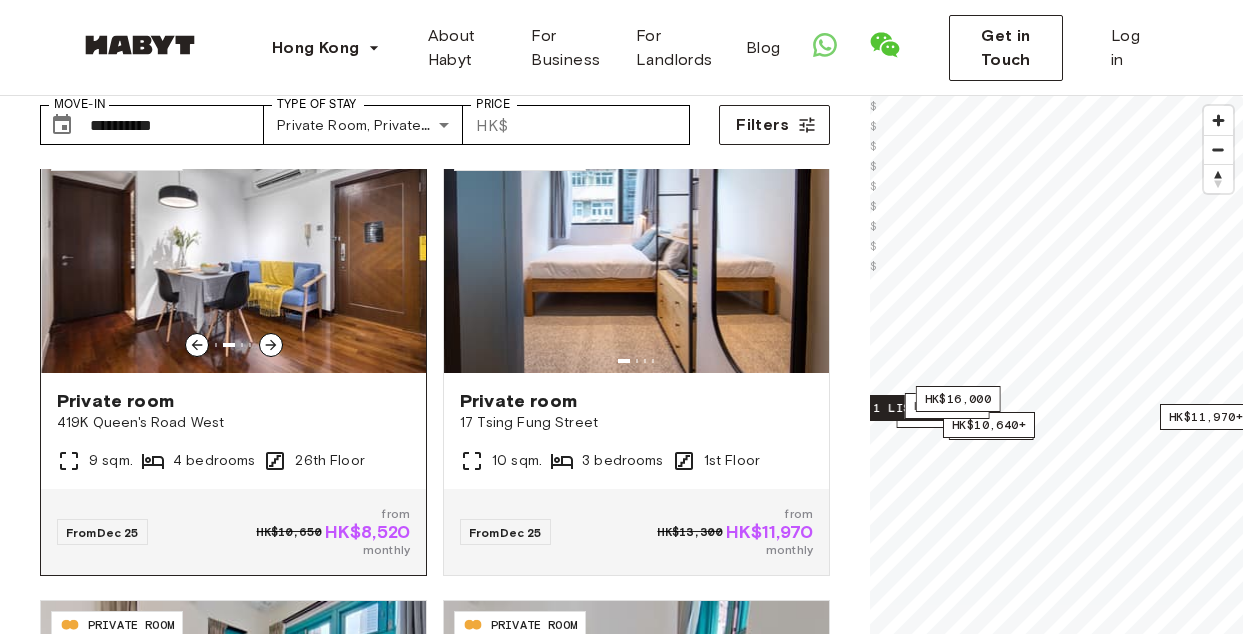click 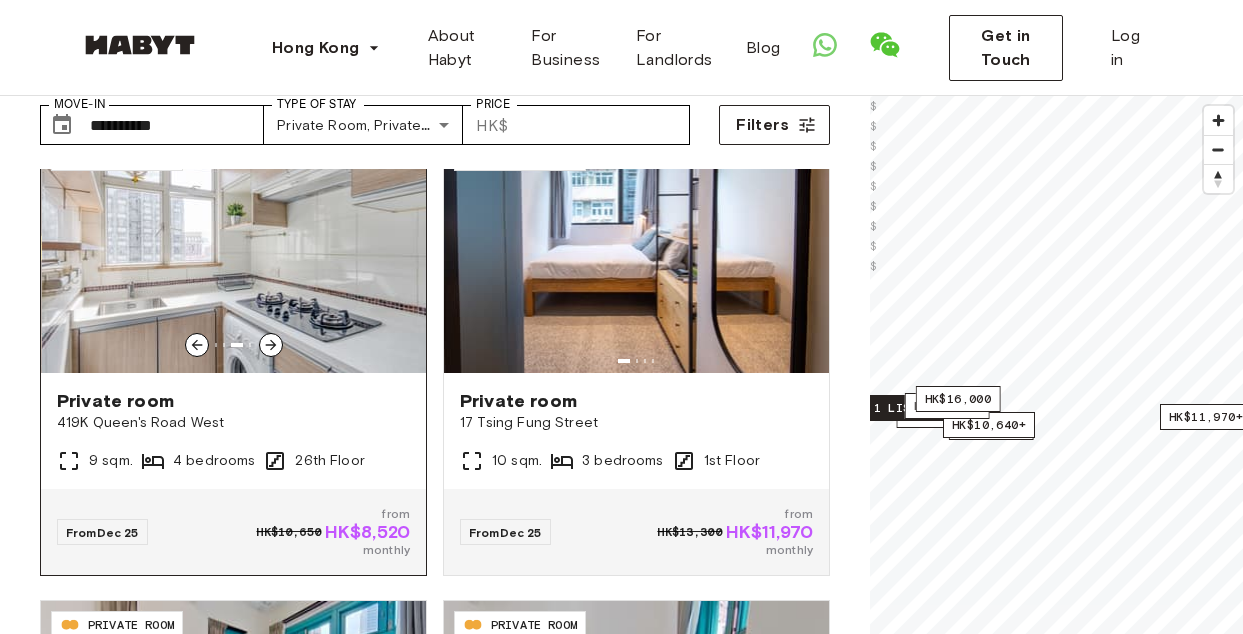 click 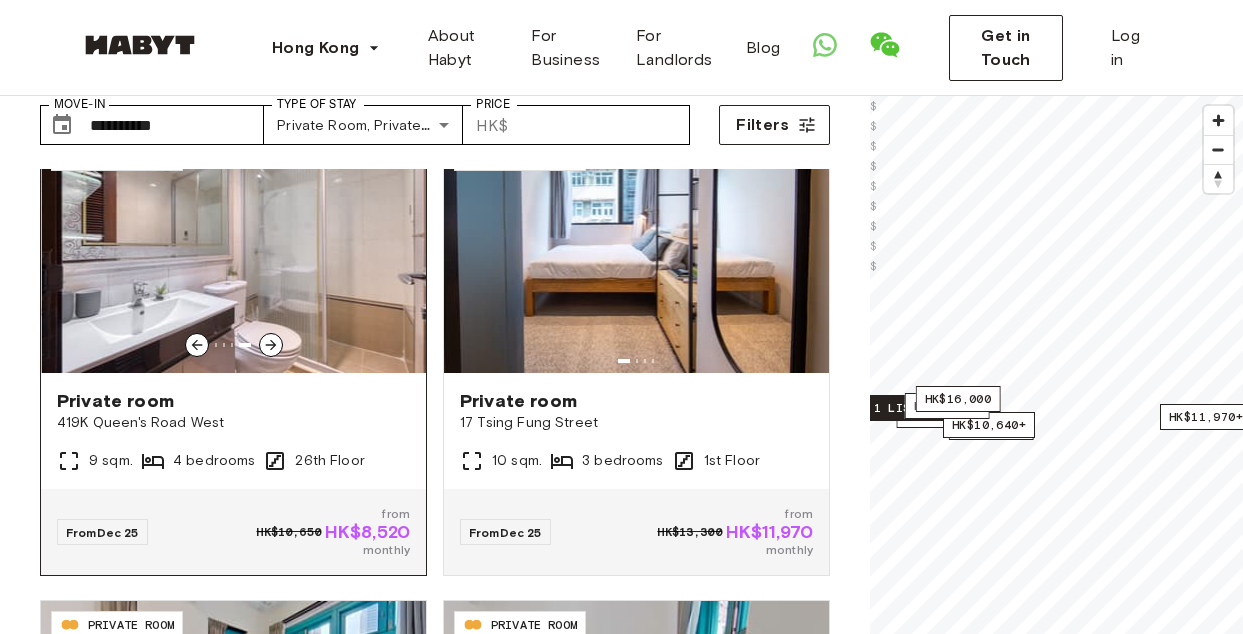 click 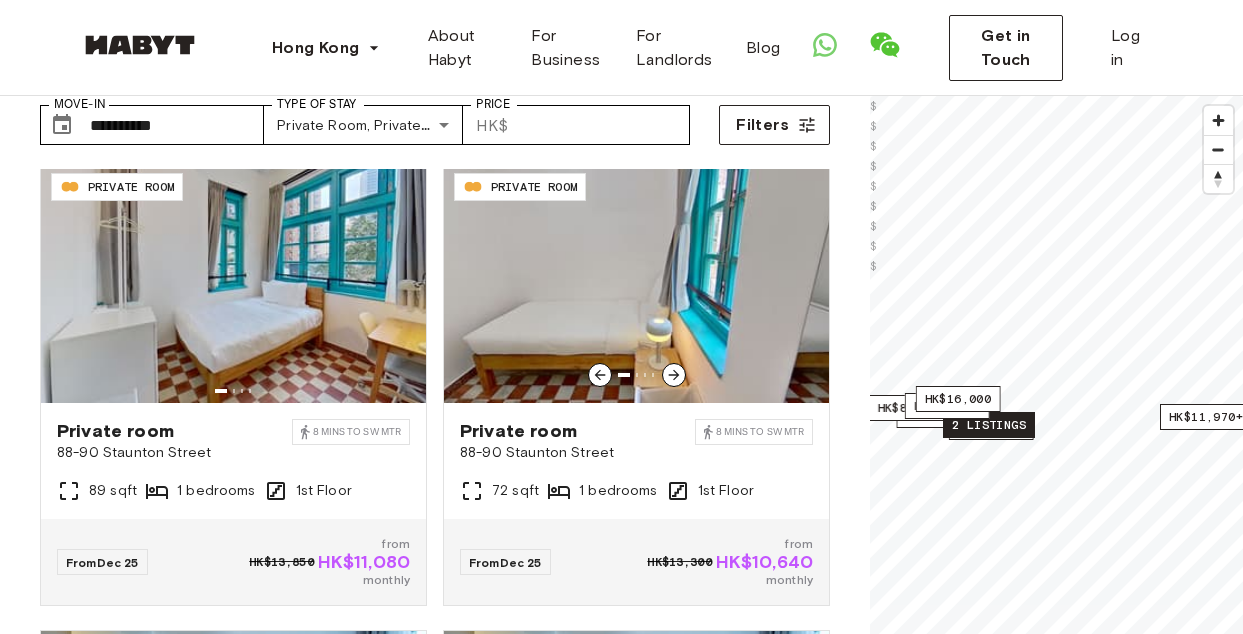 scroll, scrollTop: 1412, scrollLeft: 0, axis: vertical 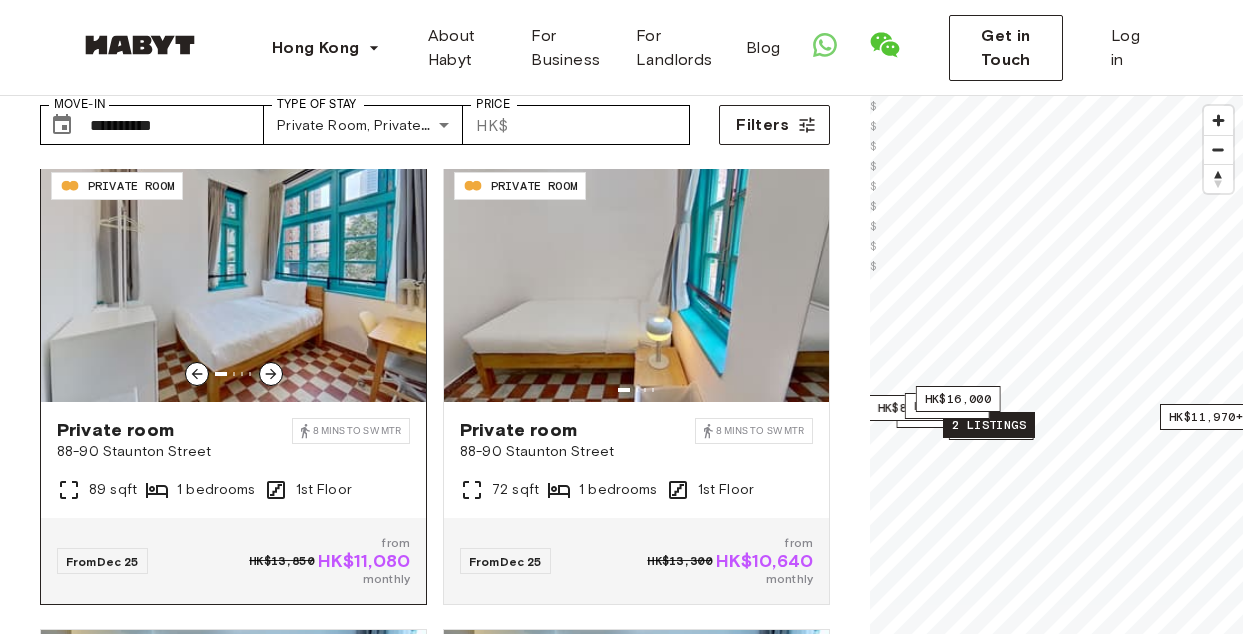 click 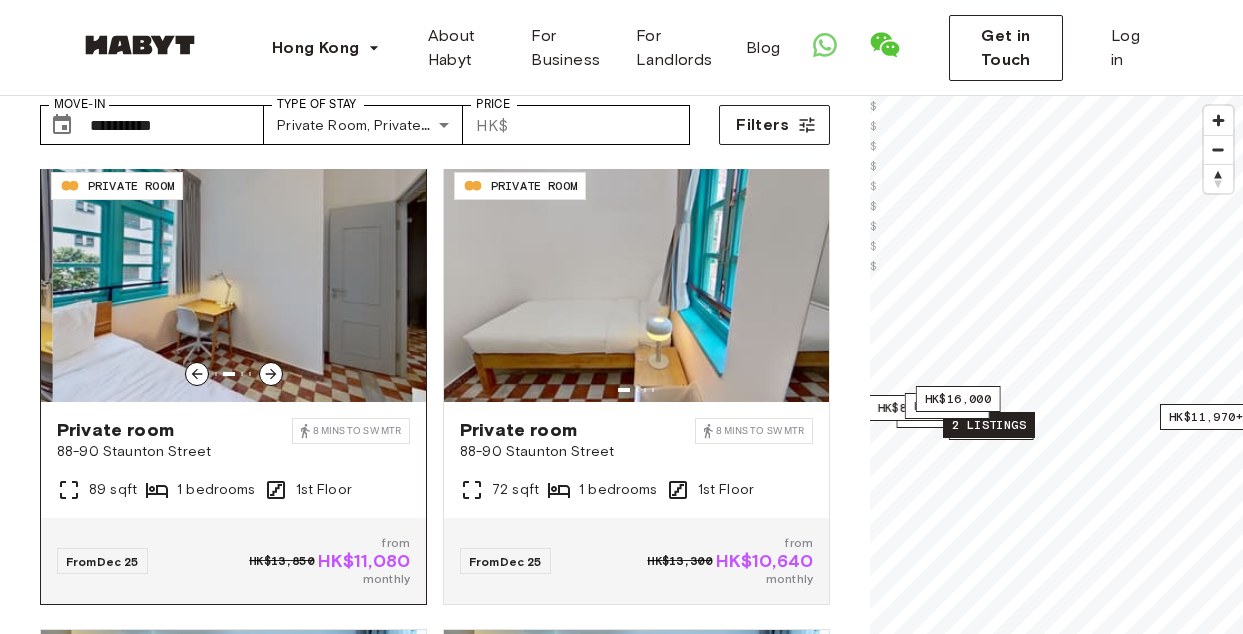 click 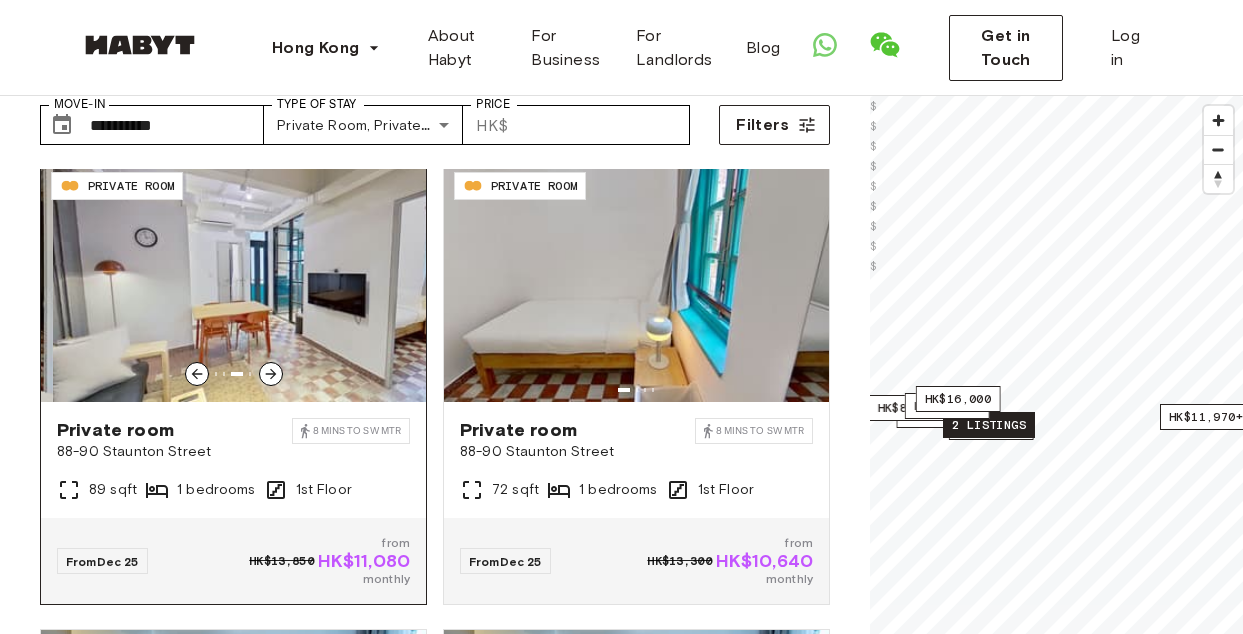 click 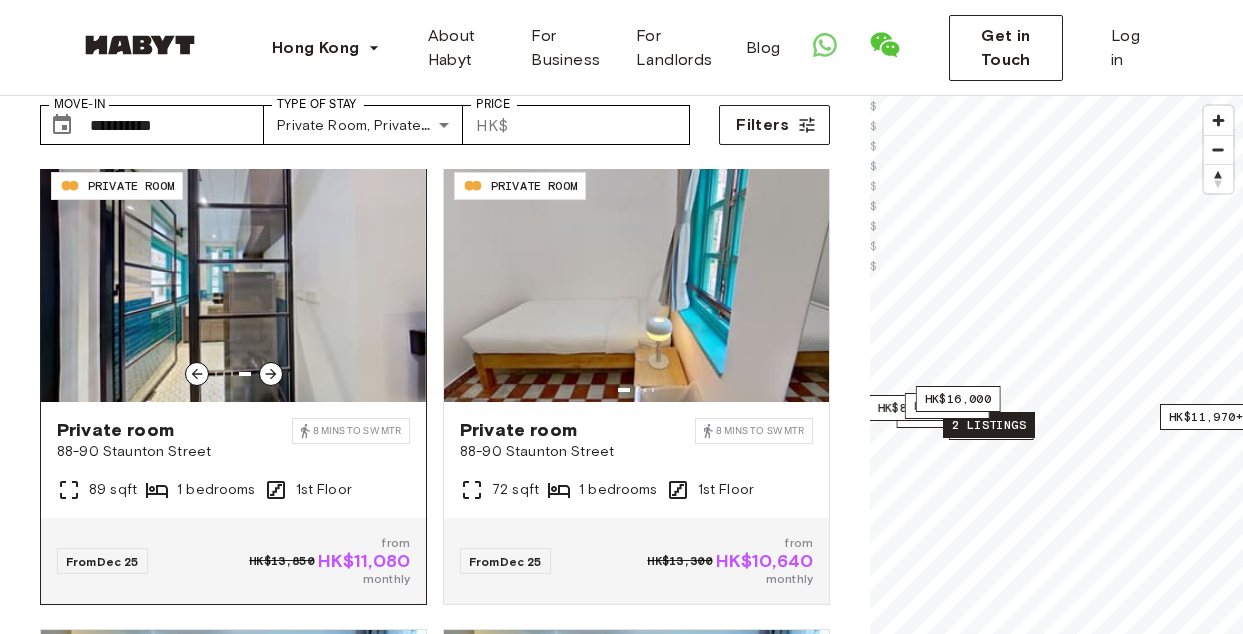 click 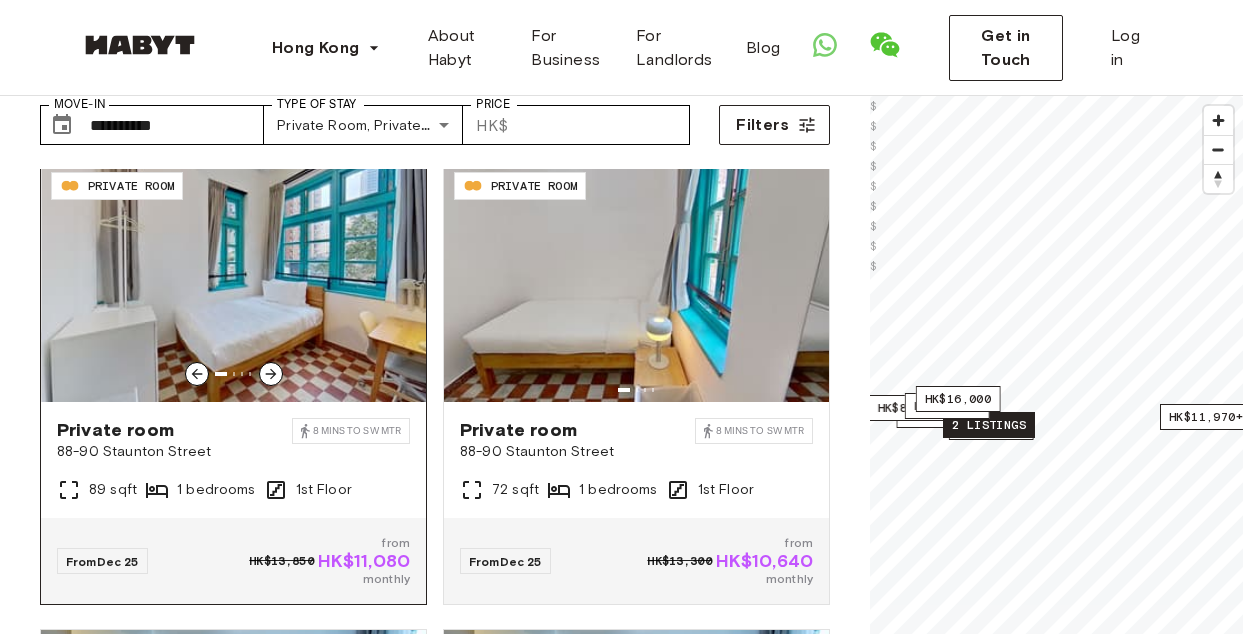 click 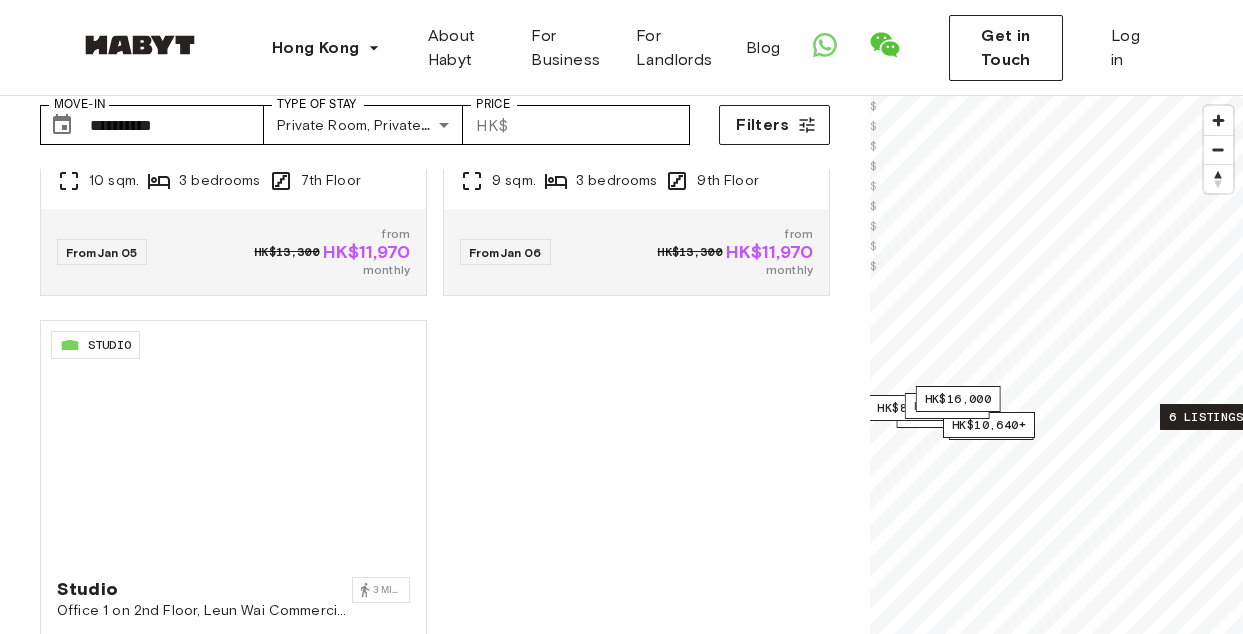 scroll, scrollTop: 3126, scrollLeft: 0, axis: vertical 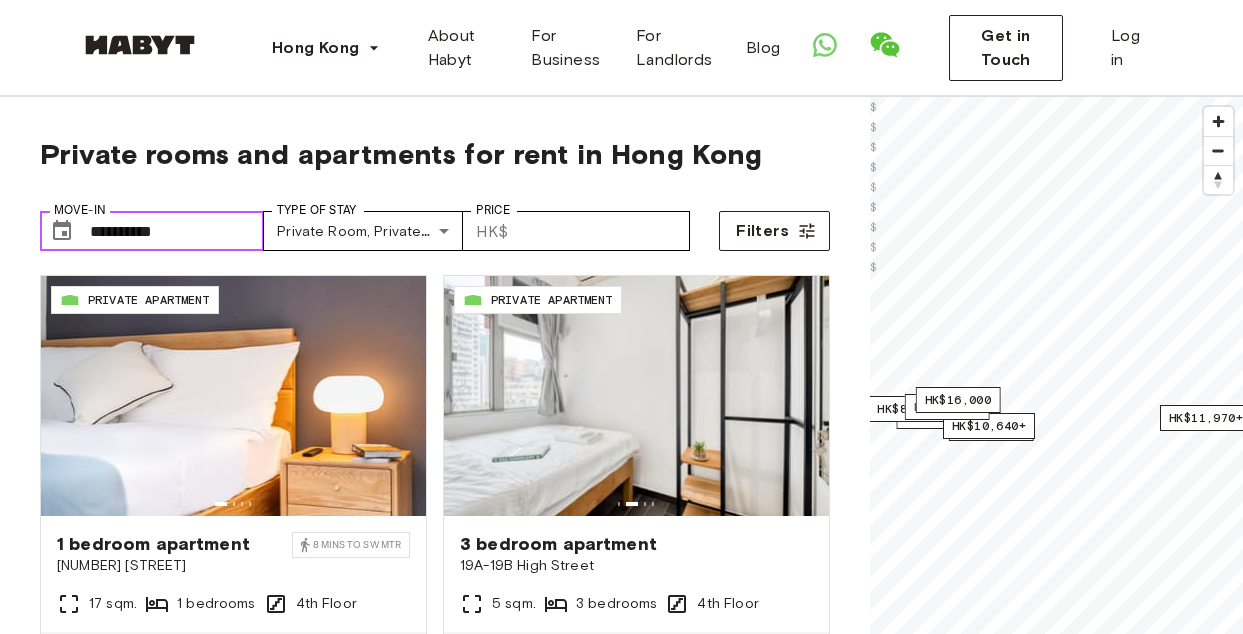 click on "**********" at bounding box center (177, 231) 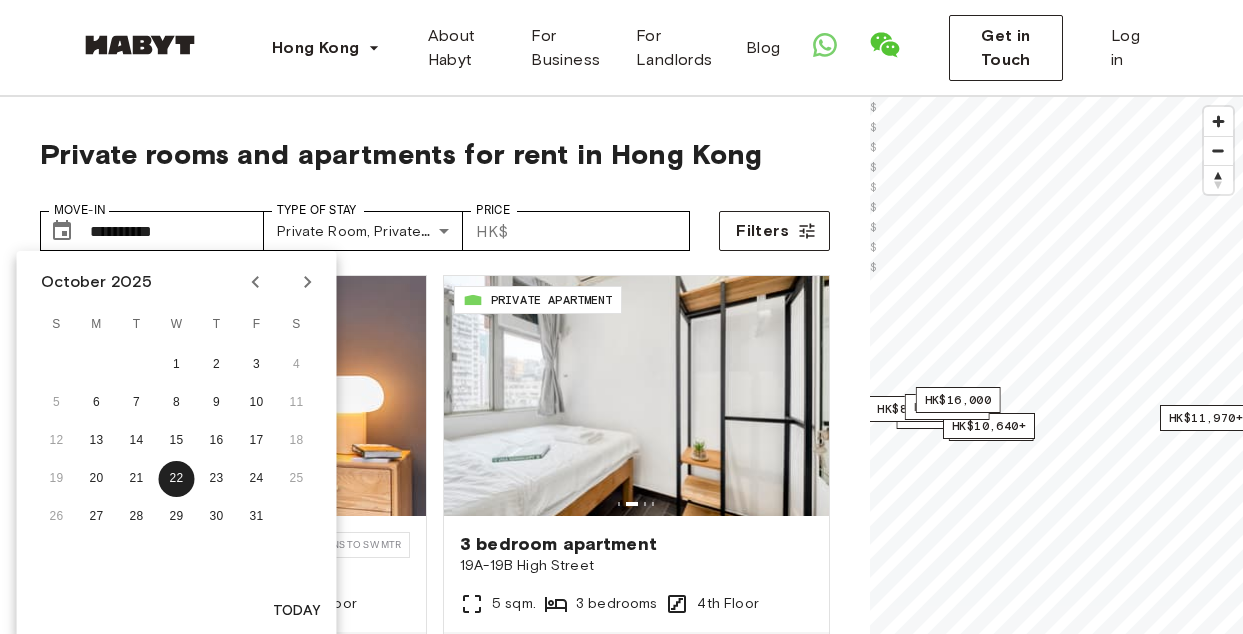 click 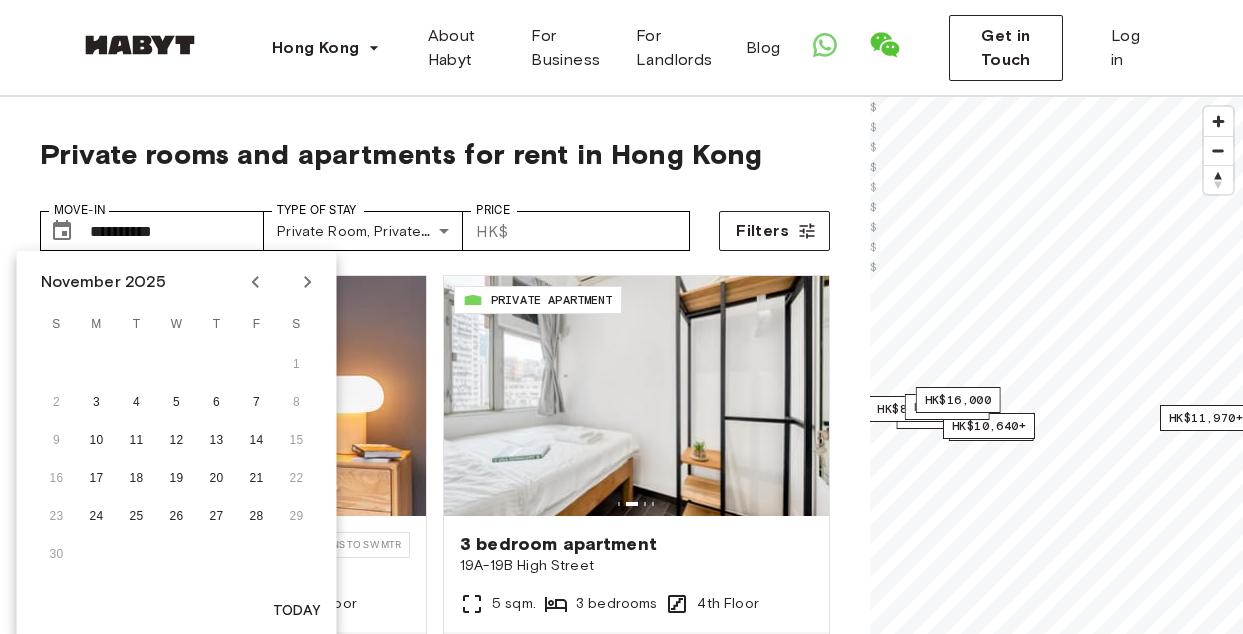 click on "1" at bounding box center (177, 365) 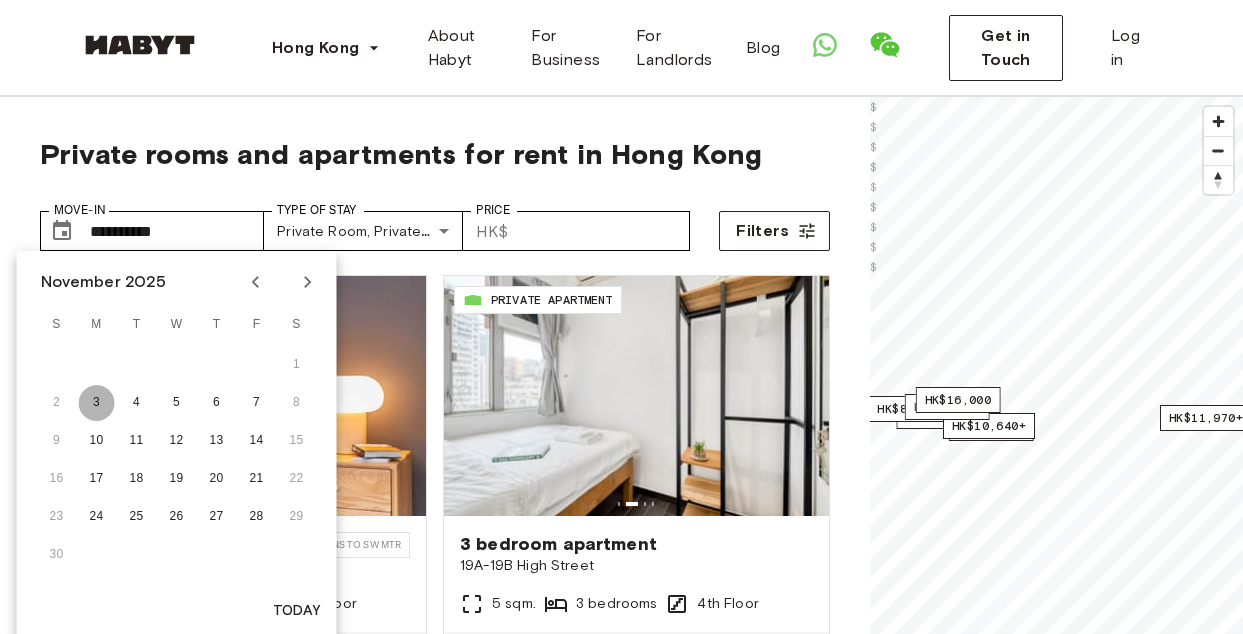click on "3" at bounding box center (97, 403) 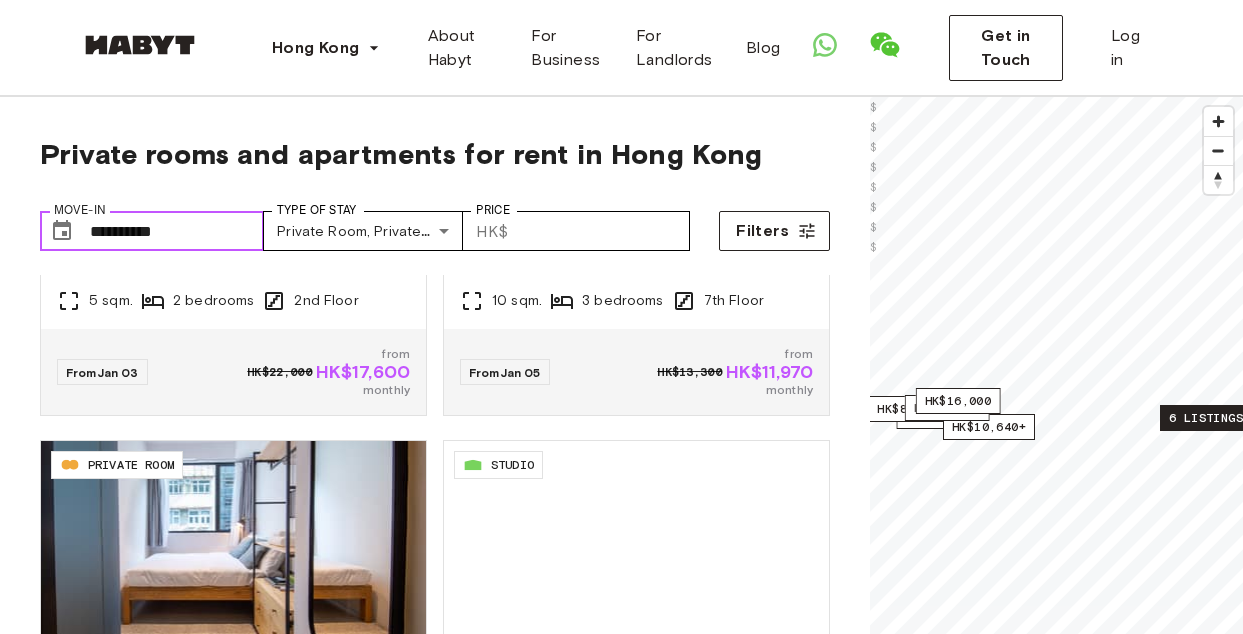 scroll, scrollTop: 2658, scrollLeft: 0, axis: vertical 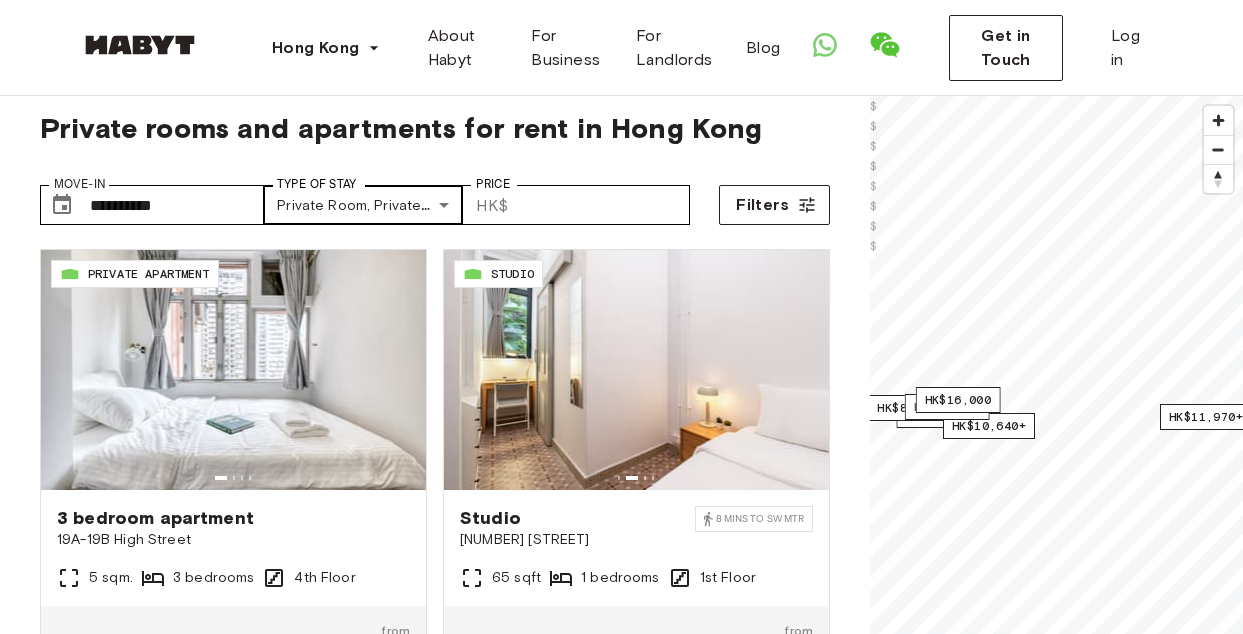 click on "HK-01-002-001-01 PRIVATE APARTMENT 3 bedroom apartment [NUMBER]-[NUMBER] [STREET] [AREA] sqm. 3 bedrooms [FLOOR] Floor From Nov 03 HK$[PRICE] from HK$[PRICE] monthly HK-01-059-001-001 STUDIO Studio [NUMBER] [STREET] [AREA] mins to SW MTR [AREA] sqft 1 bedrooms [FLOOR] Floor From Nov 05 from HK$[PRICE] monthly HK-01-062-001-001 PRIVATE ROOM Private room [NUMBER] [STREET] [AREA] mins to SW MTR [AREA] sqft 2 bedrooms [FLOOR] Floor From Dec 17 from HK$[PRICE] monthly HK-01-028-001-03 PRIVATE ROOM Private room [NUMBER][LETTER] [STREET] [AREA] sqm. 4 bedrooms [FLOOR] Floor from" at bounding box center (621, 2338) 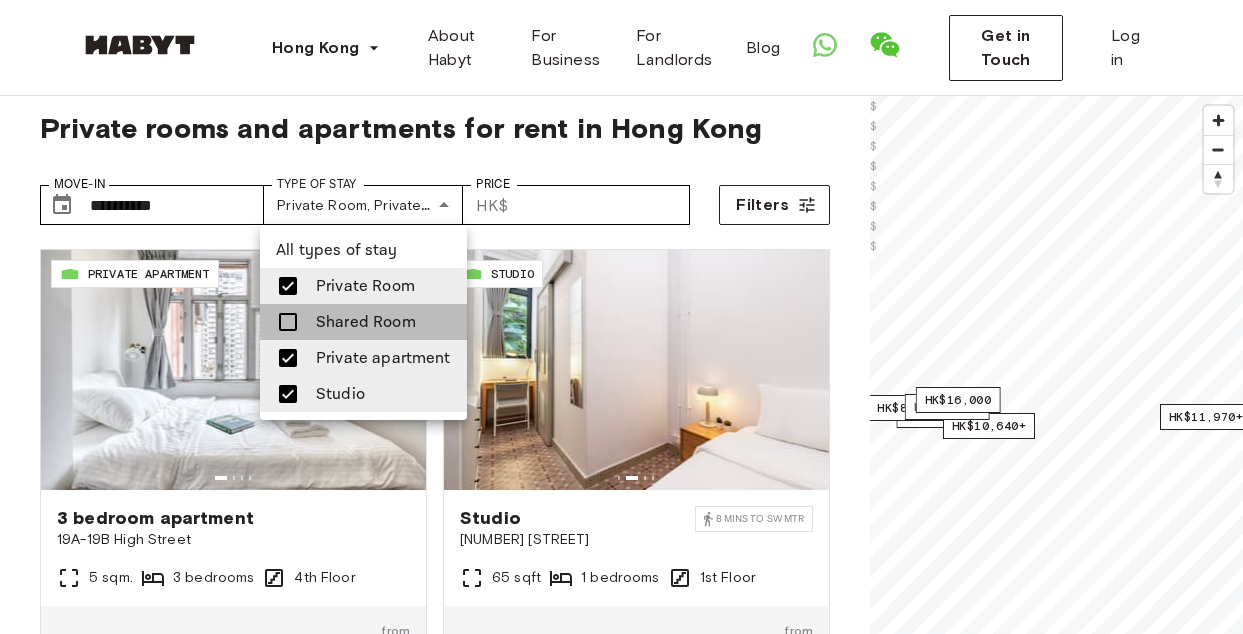 click on "Shared Room" at bounding box center (366, 322) 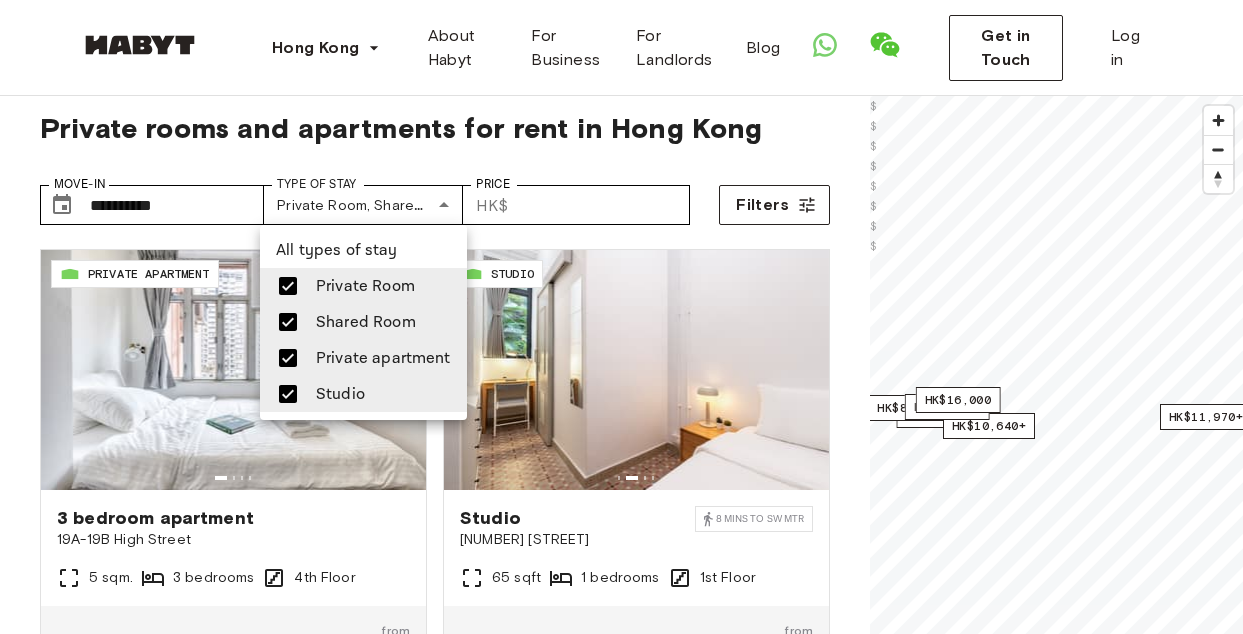click on "Shared Room" at bounding box center [366, 322] 